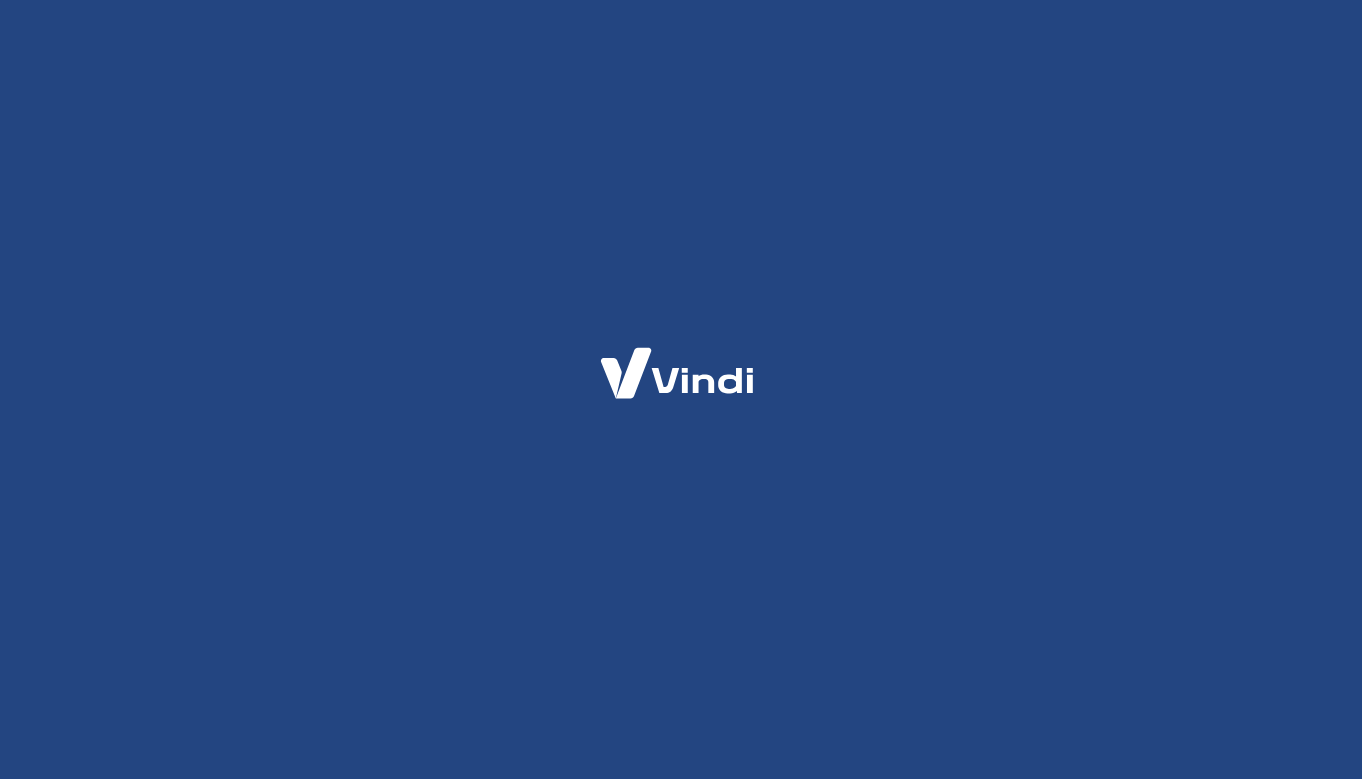 scroll, scrollTop: 0, scrollLeft: 0, axis: both 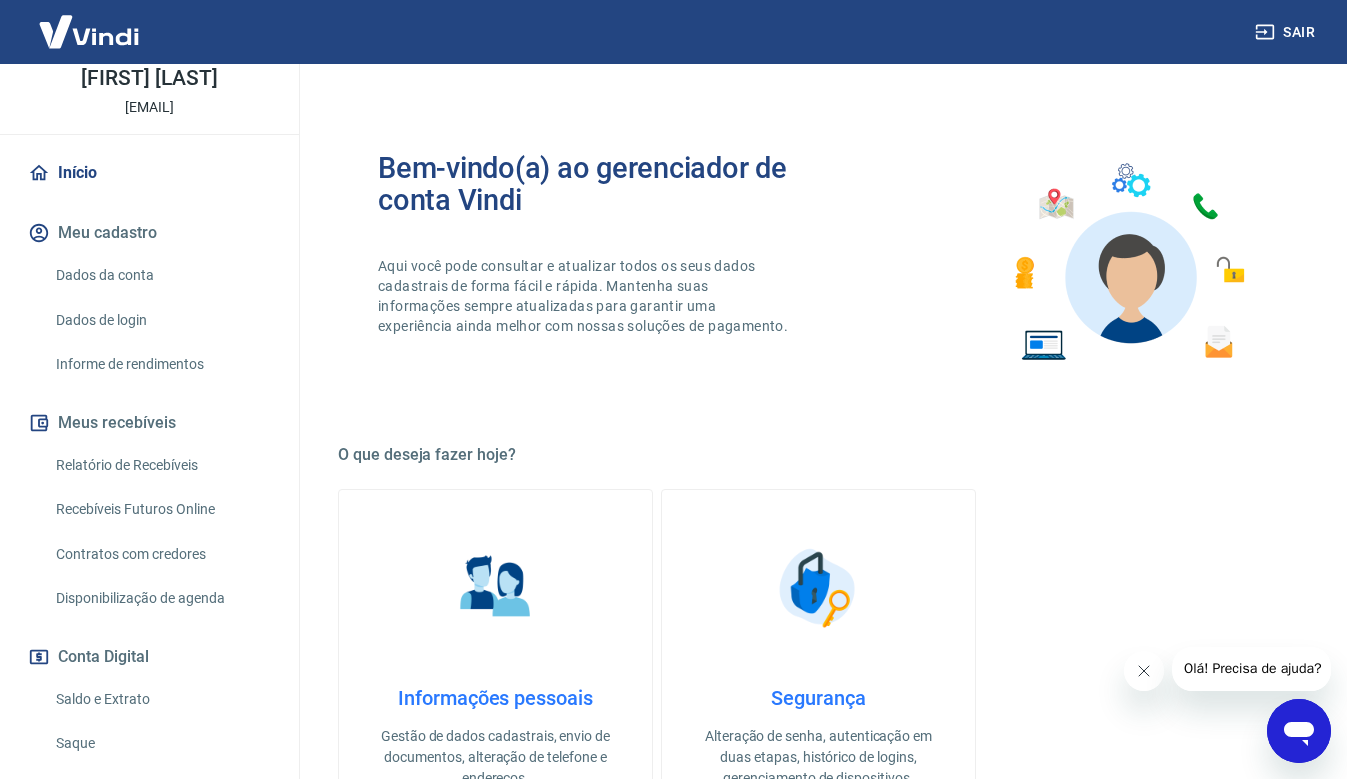 click on "Relatório de Recebíveis" at bounding box center [161, 465] 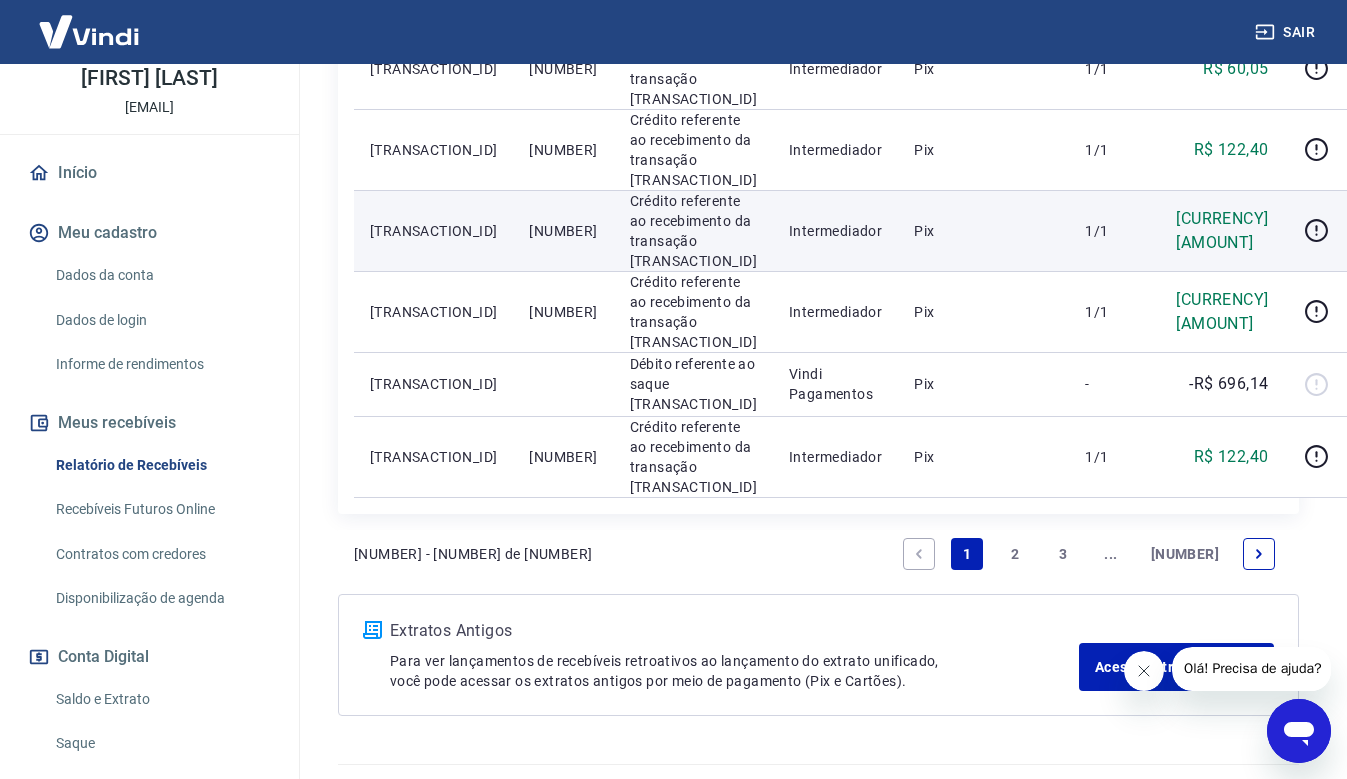 scroll, scrollTop: 2178, scrollLeft: 0, axis: vertical 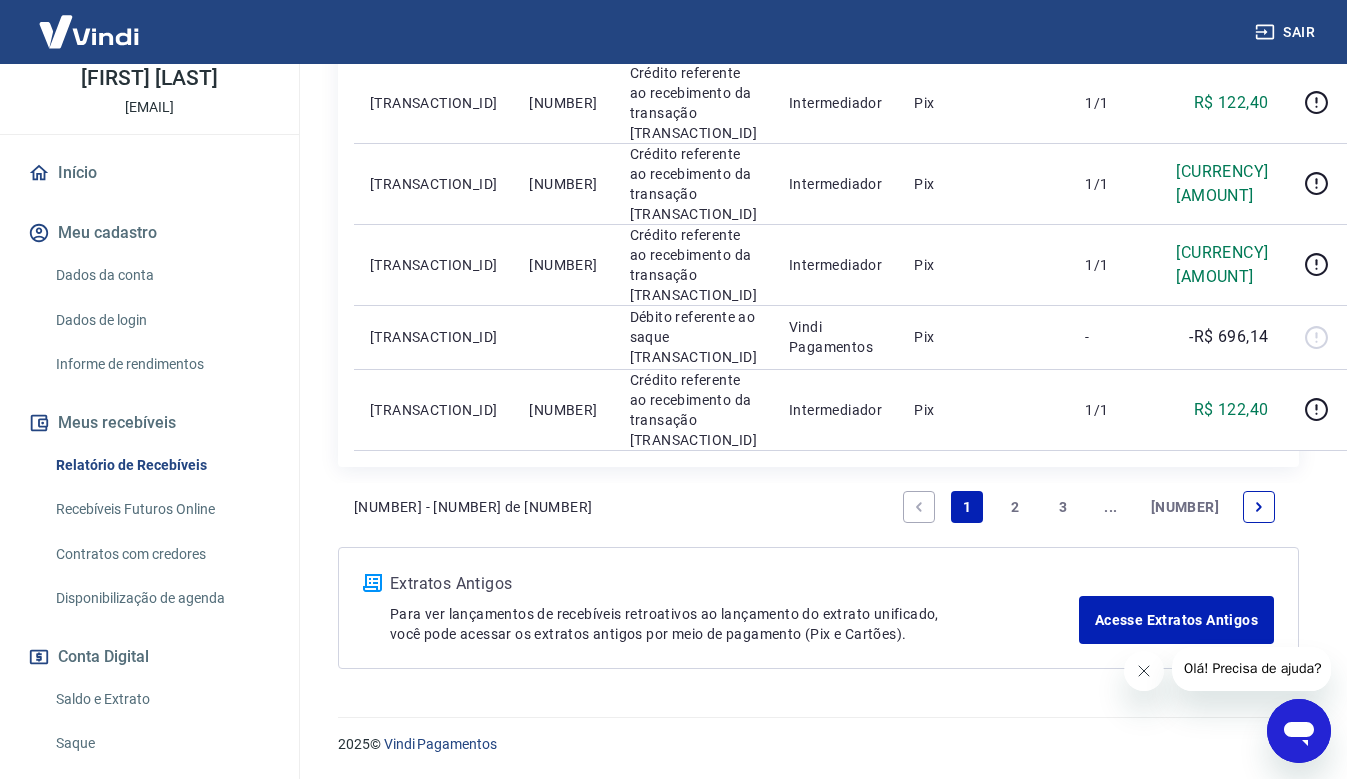 click on "2" at bounding box center [1015, 507] 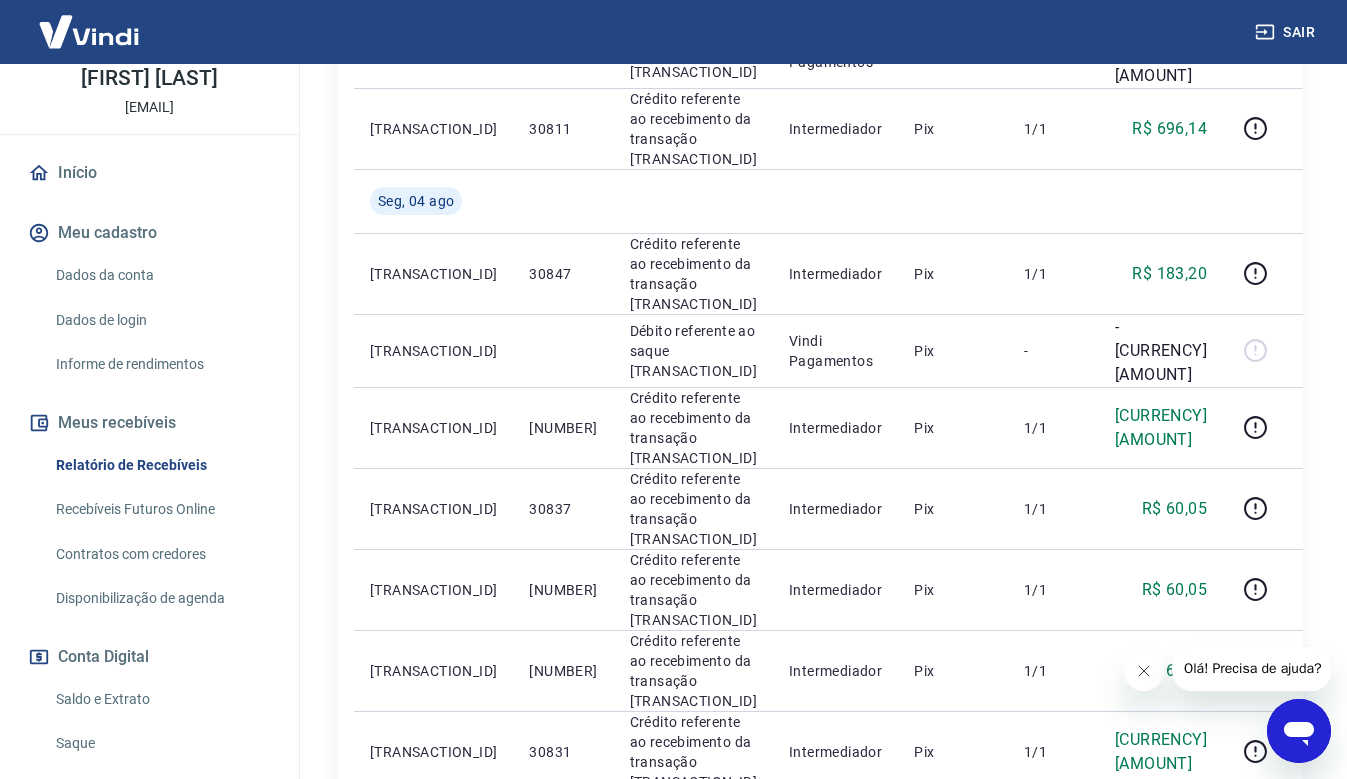 scroll, scrollTop: 1485, scrollLeft: 0, axis: vertical 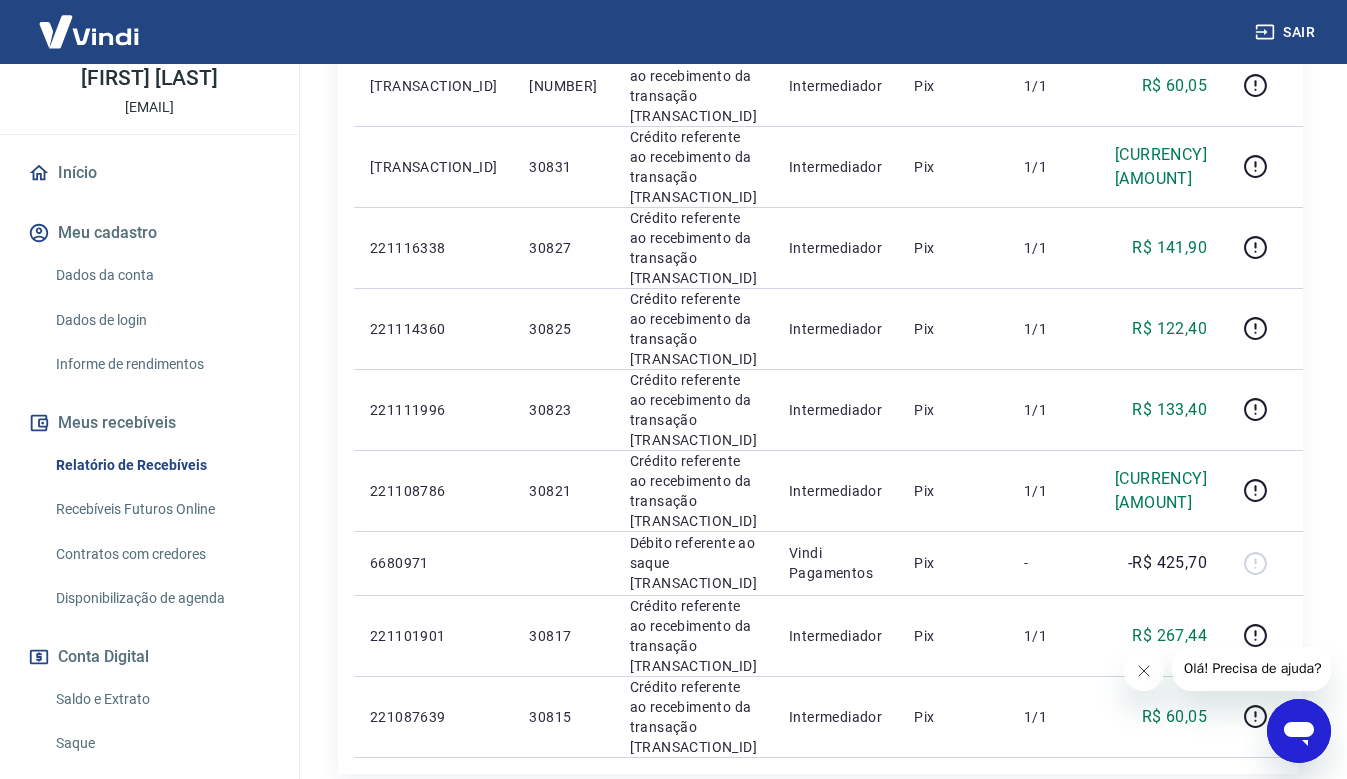 drag, startPoint x: 1019, startPoint y: 503, endPoint x: 1248, endPoint y: 306, distance: 302.07614 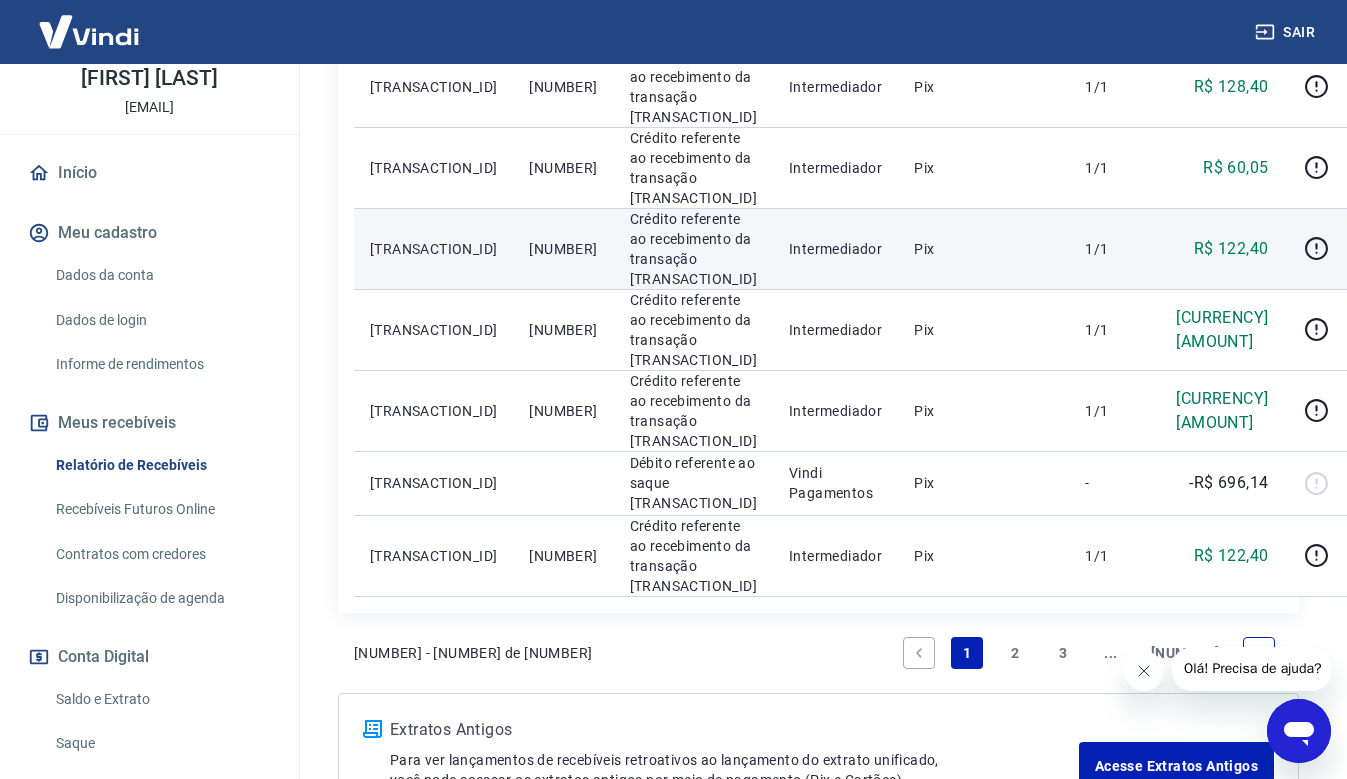 scroll, scrollTop: 1678, scrollLeft: 0, axis: vertical 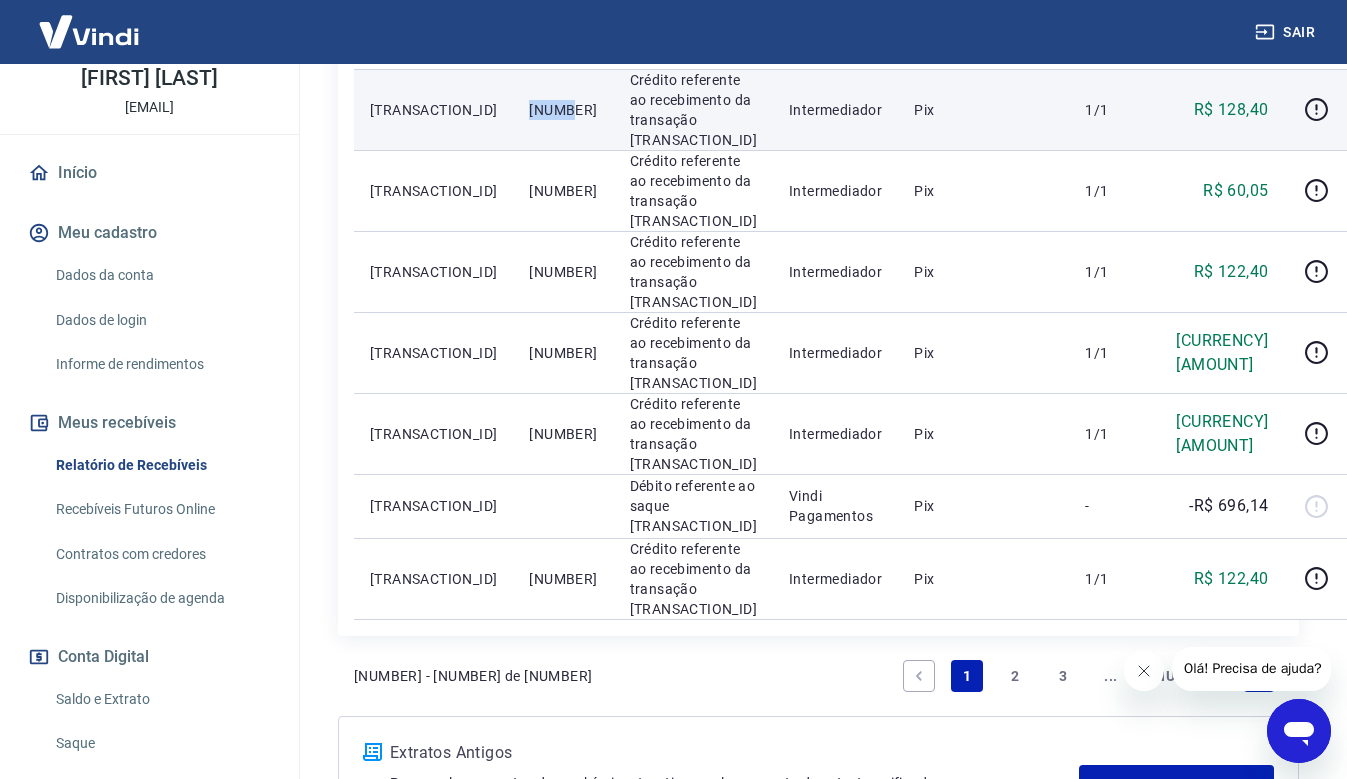drag, startPoint x: 542, startPoint y: 329, endPoint x: 491, endPoint y: 328, distance: 51.009804 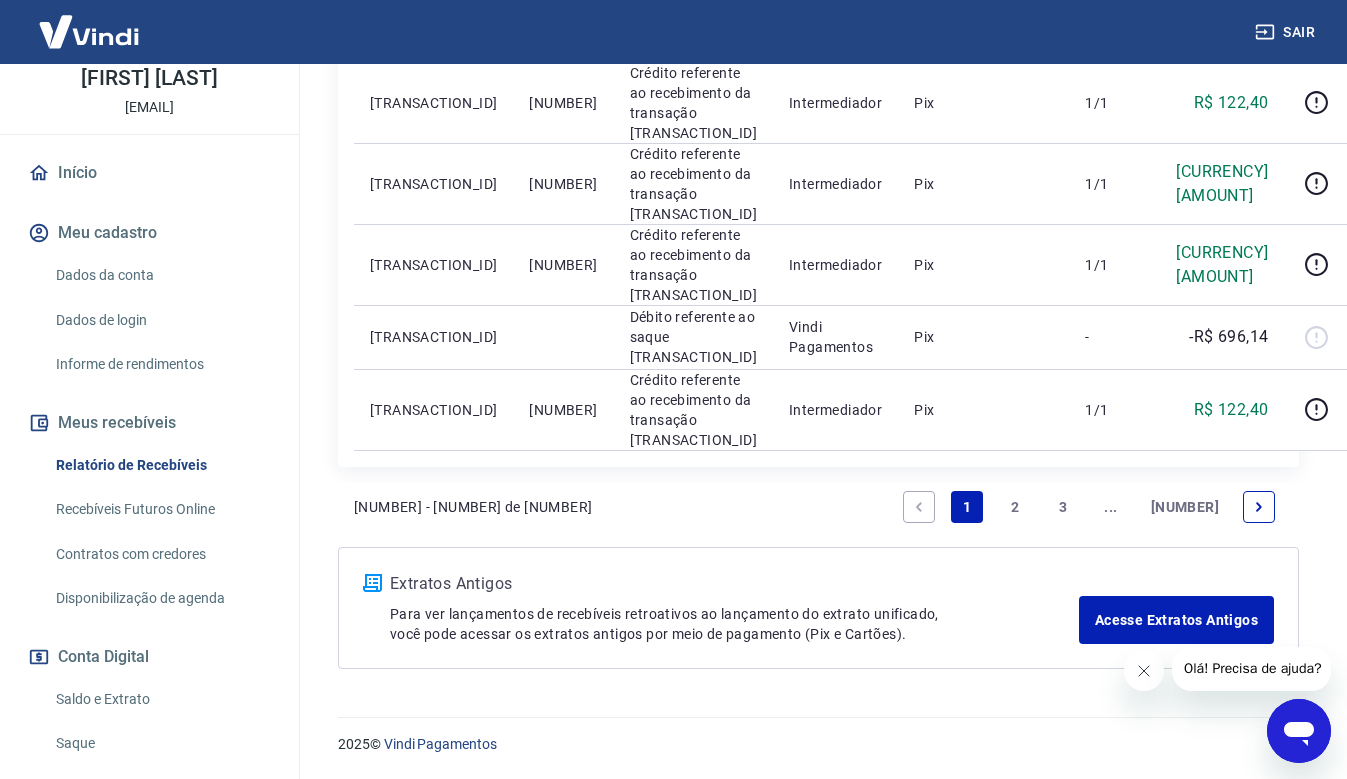scroll, scrollTop: 2078, scrollLeft: 0, axis: vertical 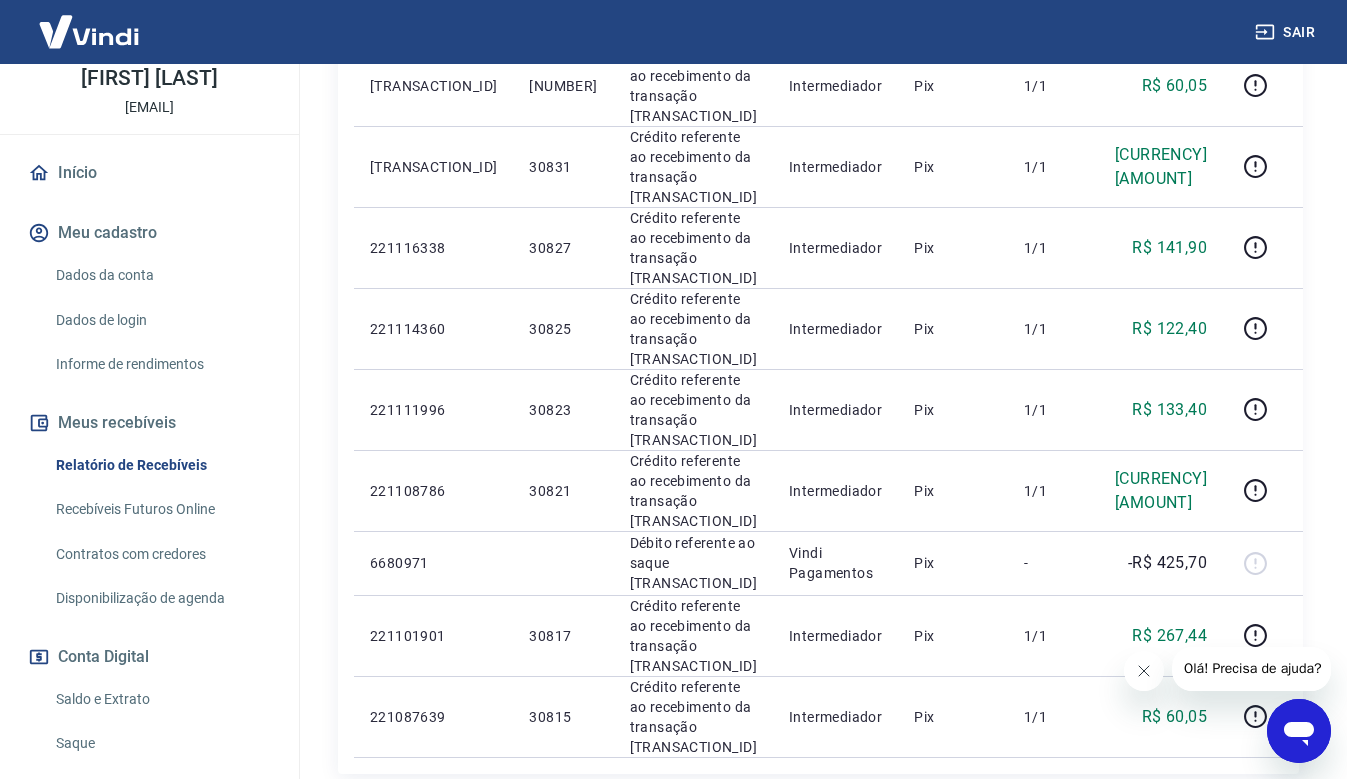 click on "1" at bounding box center [967, 814] 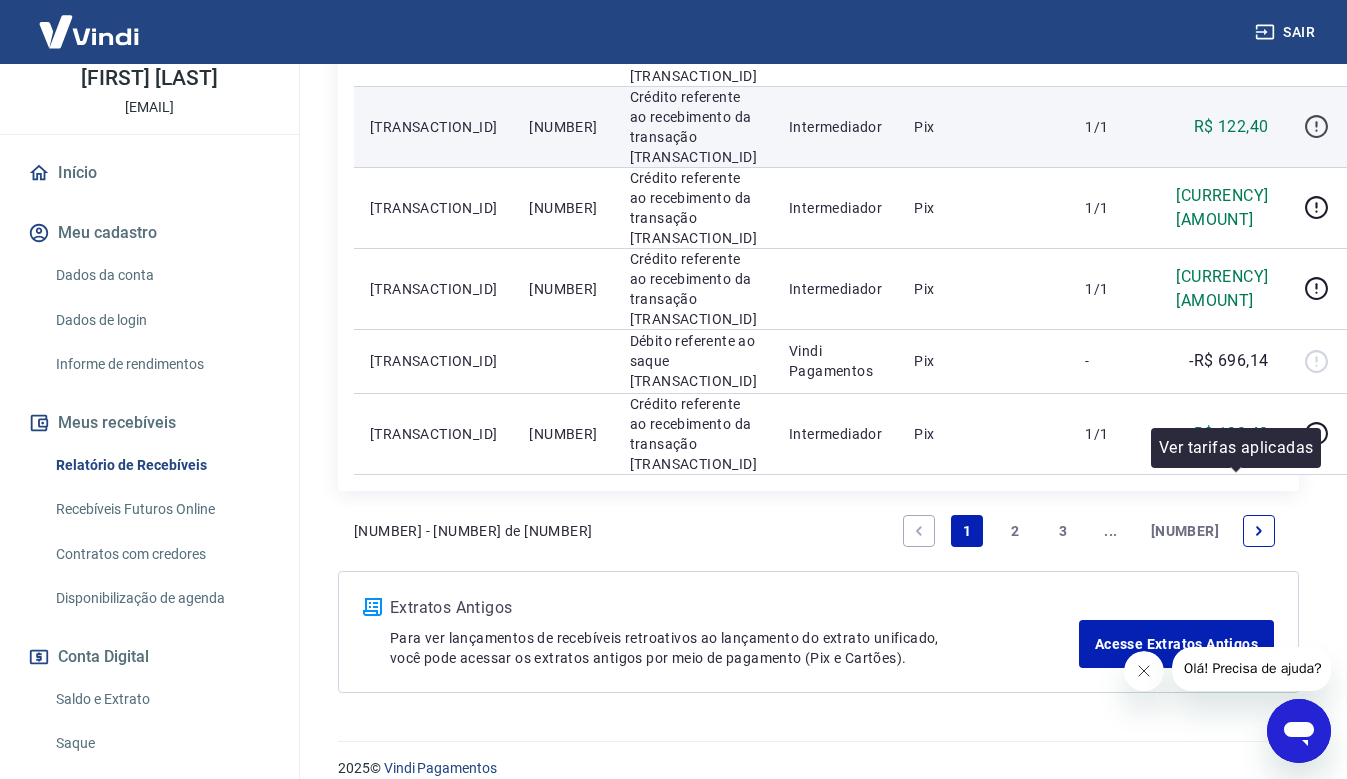 scroll, scrollTop: 1800, scrollLeft: 0, axis: vertical 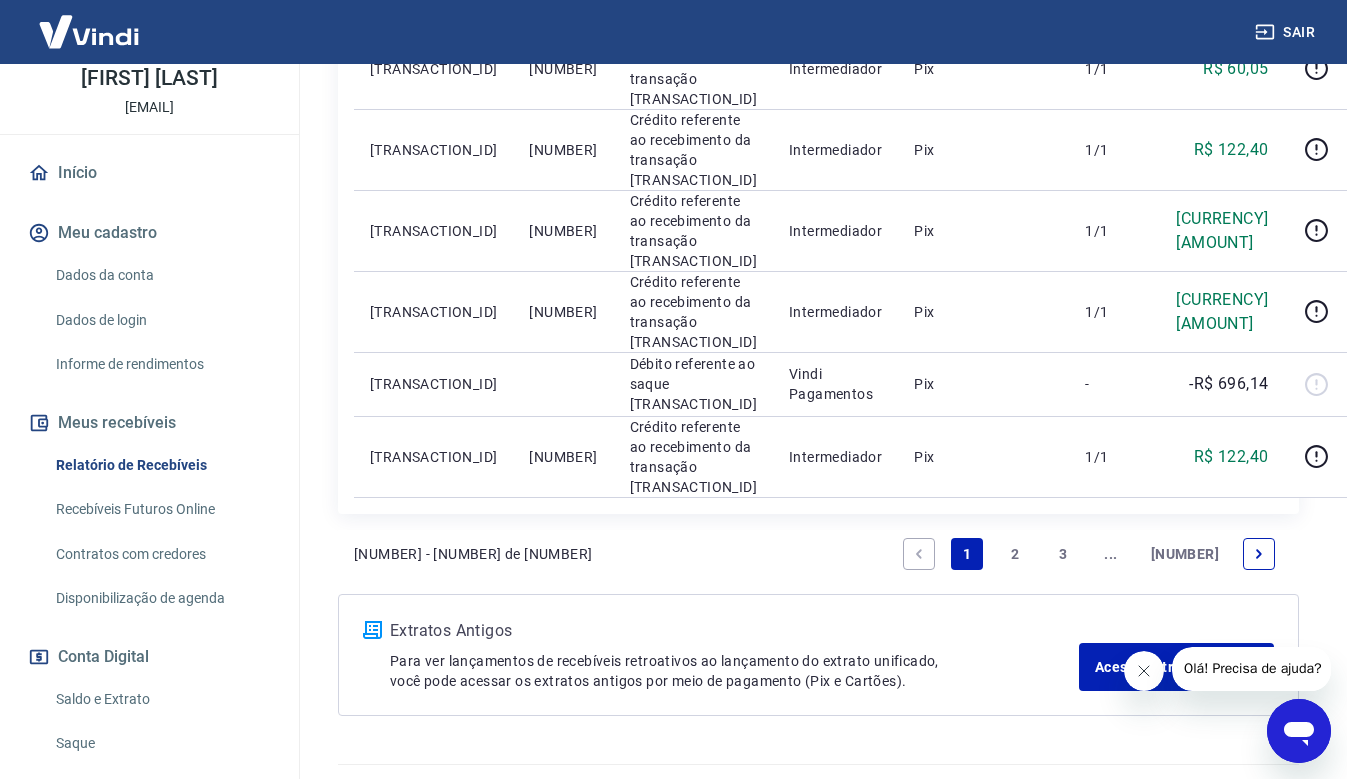 drag, startPoint x: 1197, startPoint y: 210, endPoint x: 1084, endPoint y: 214, distance: 113.07078 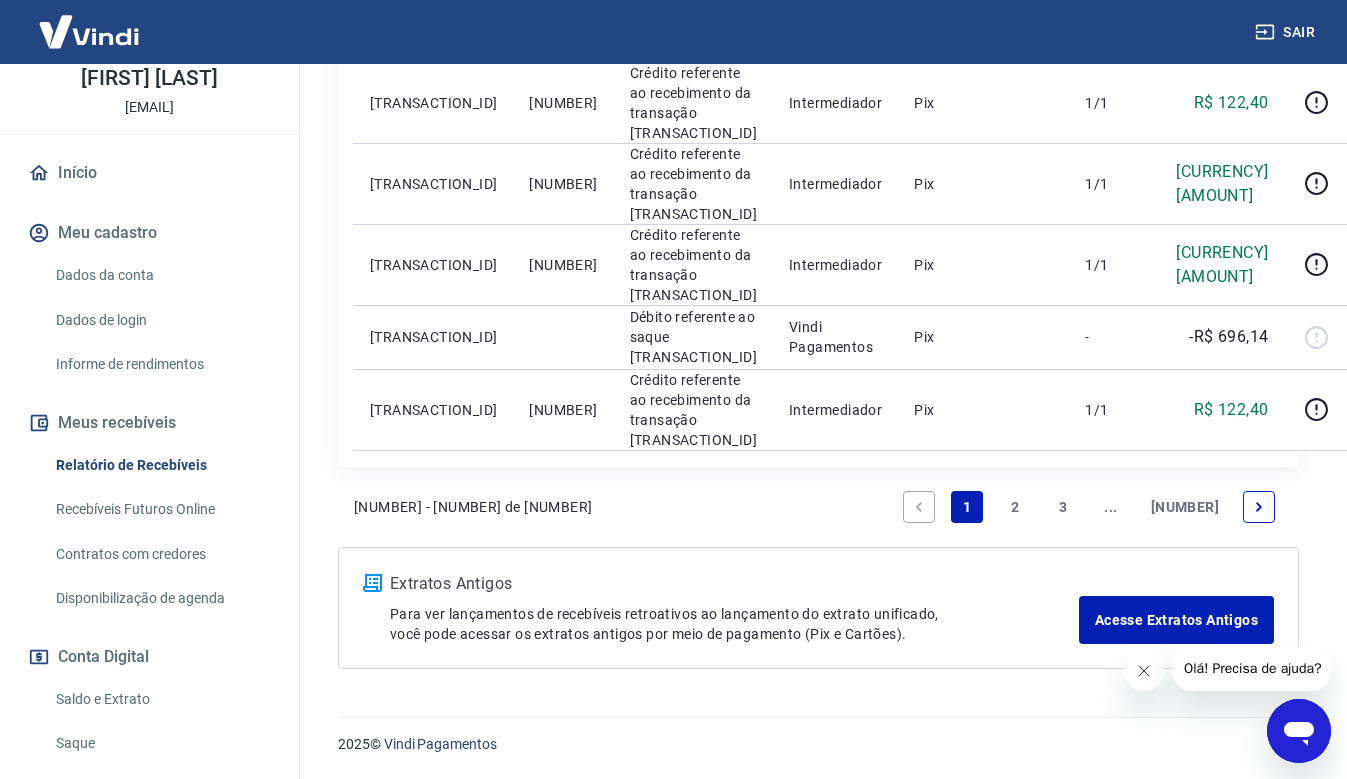 scroll, scrollTop: 1884, scrollLeft: 0, axis: vertical 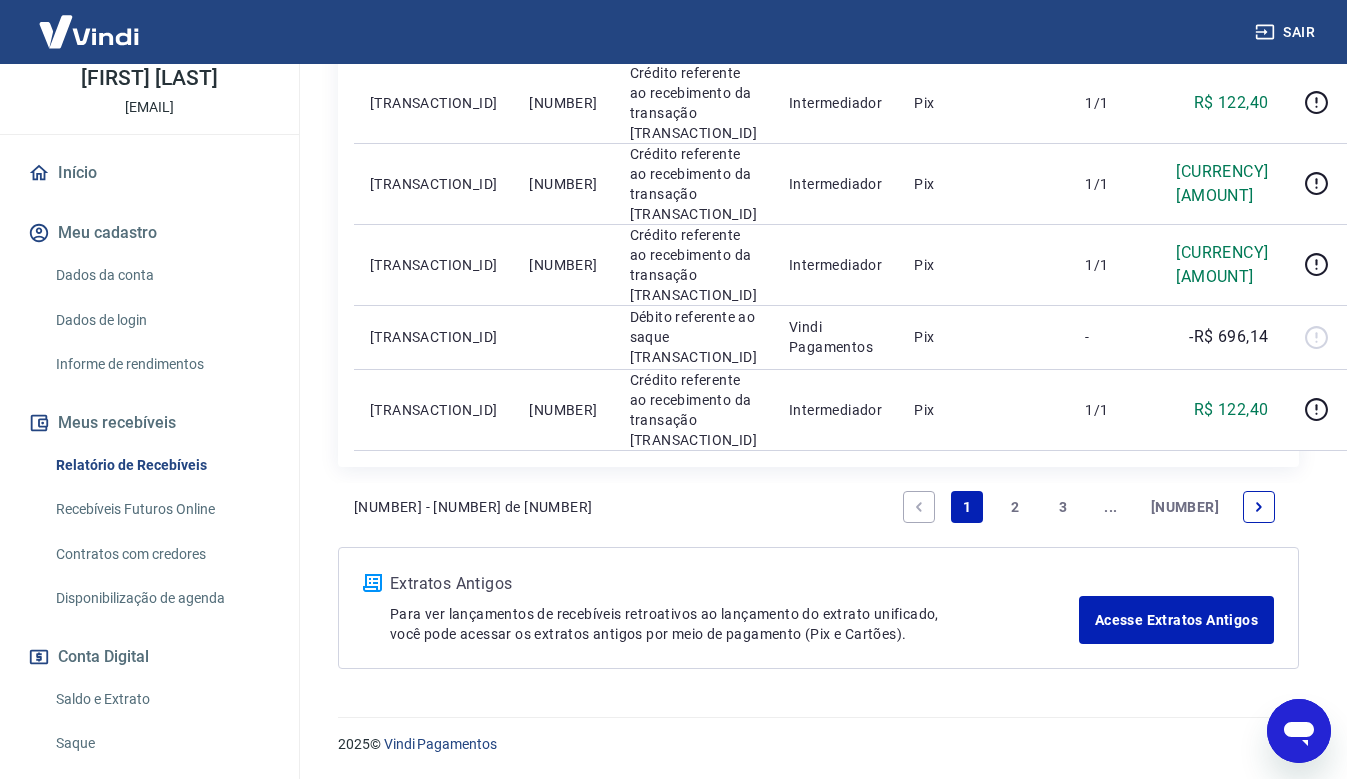 click on "2" at bounding box center (1015, 507) 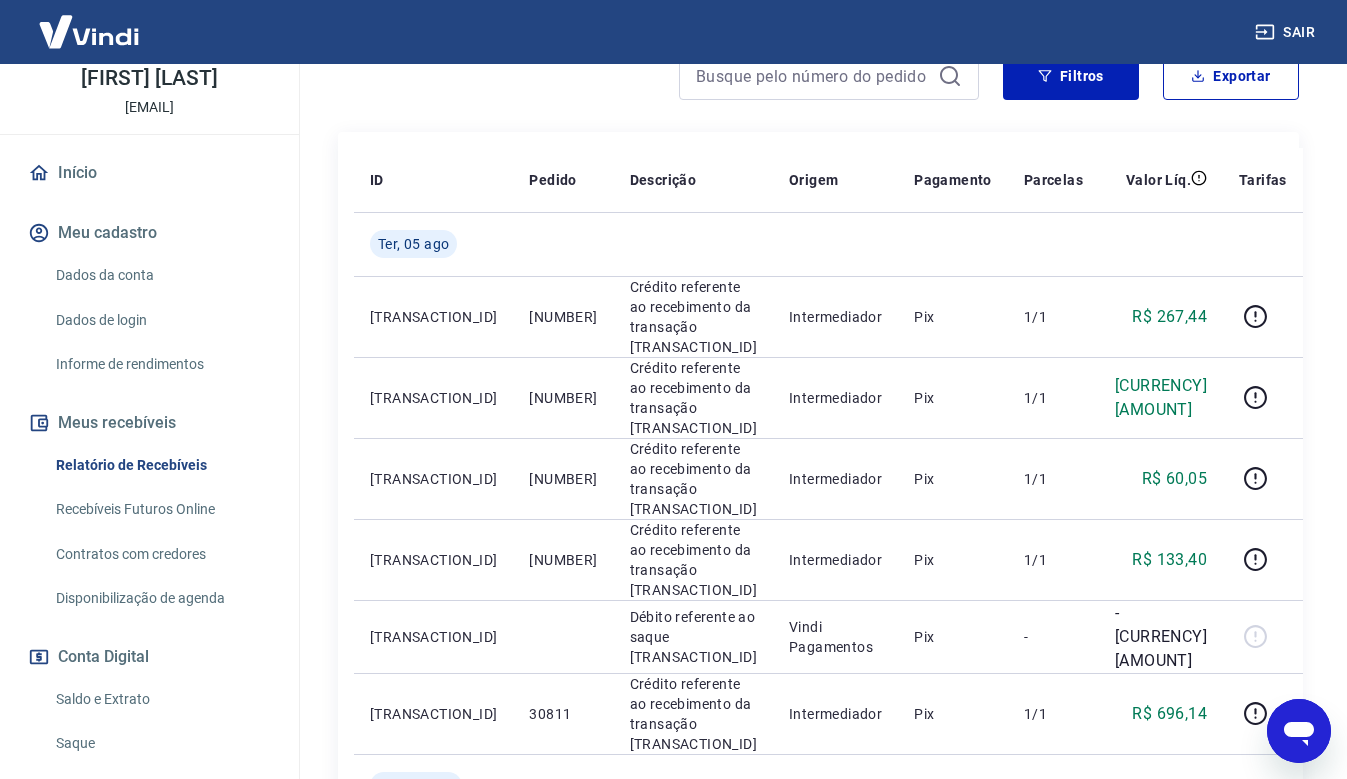 scroll, scrollTop: 300, scrollLeft: 0, axis: vertical 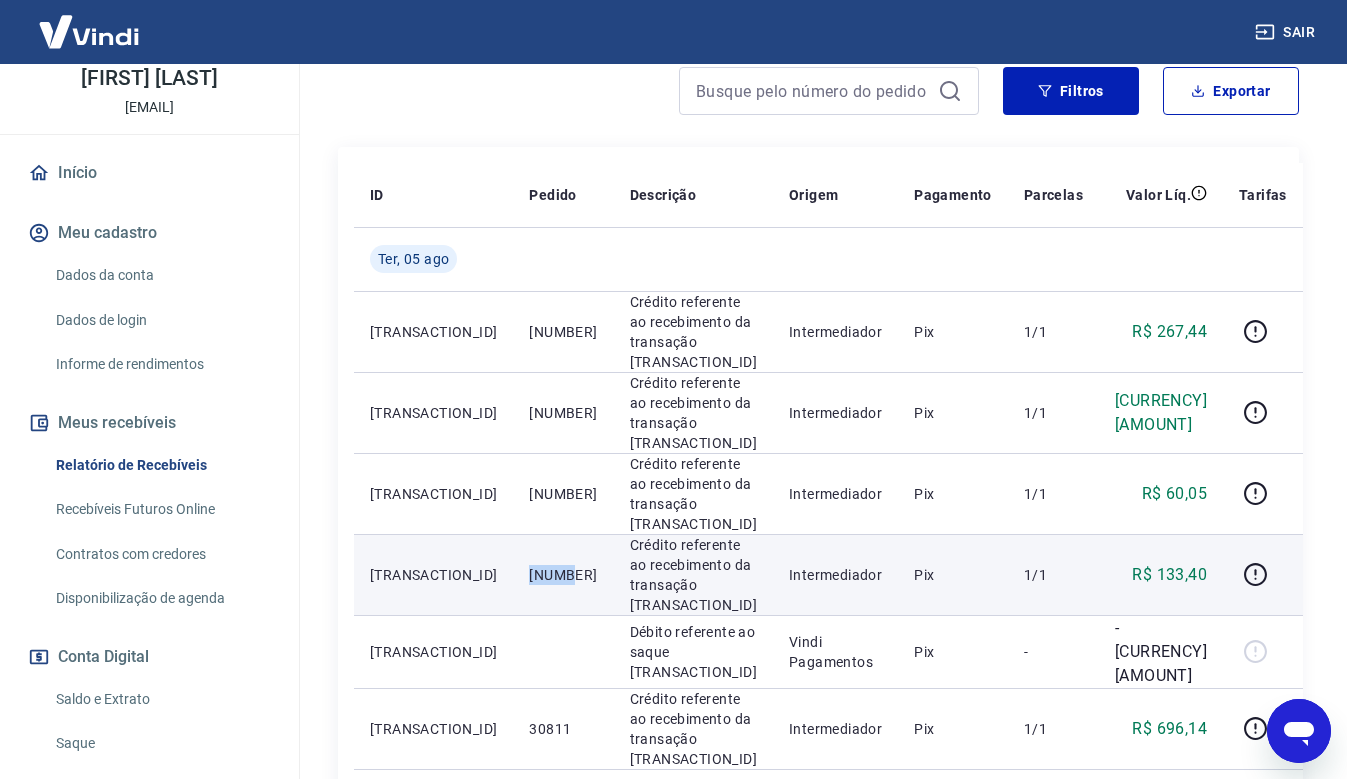 drag, startPoint x: 545, startPoint y: 509, endPoint x: 481, endPoint y: 510, distance: 64.00781 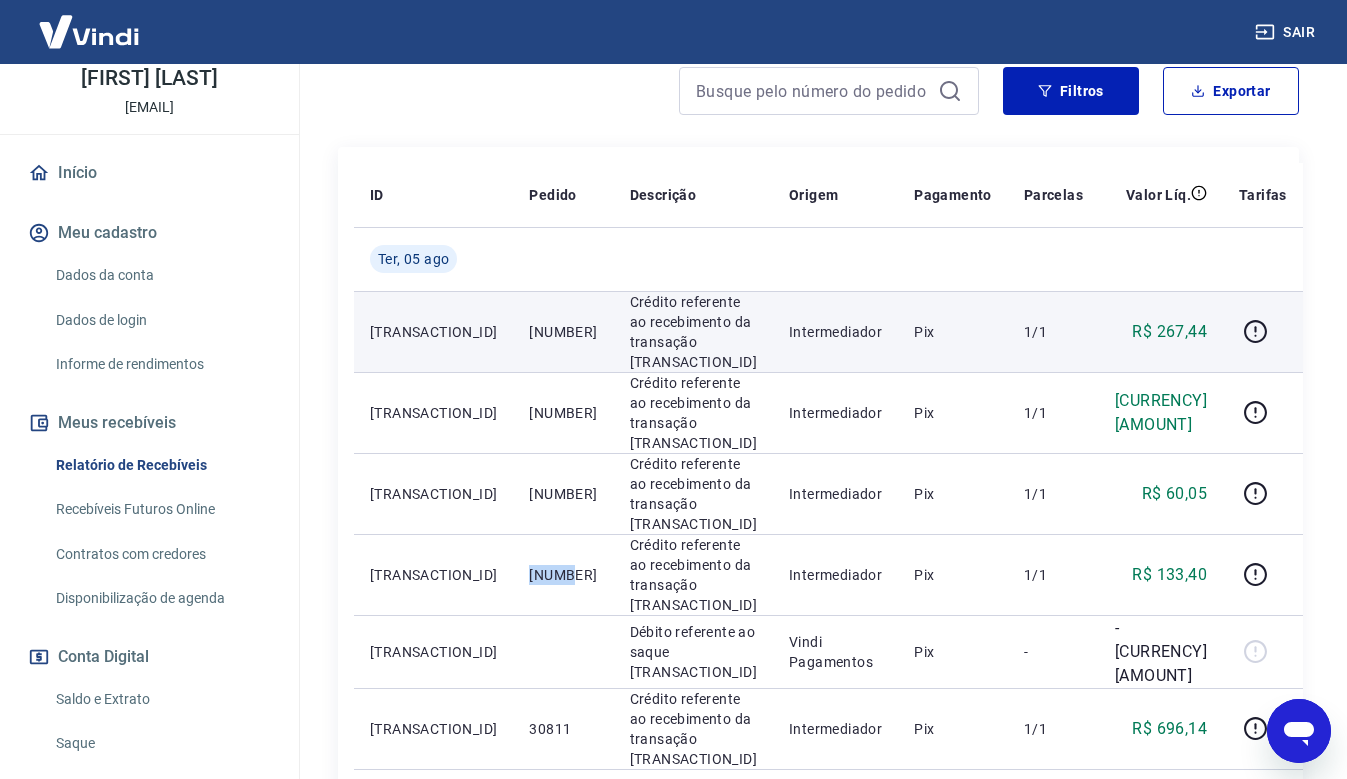 copy on "[NUMBER]" 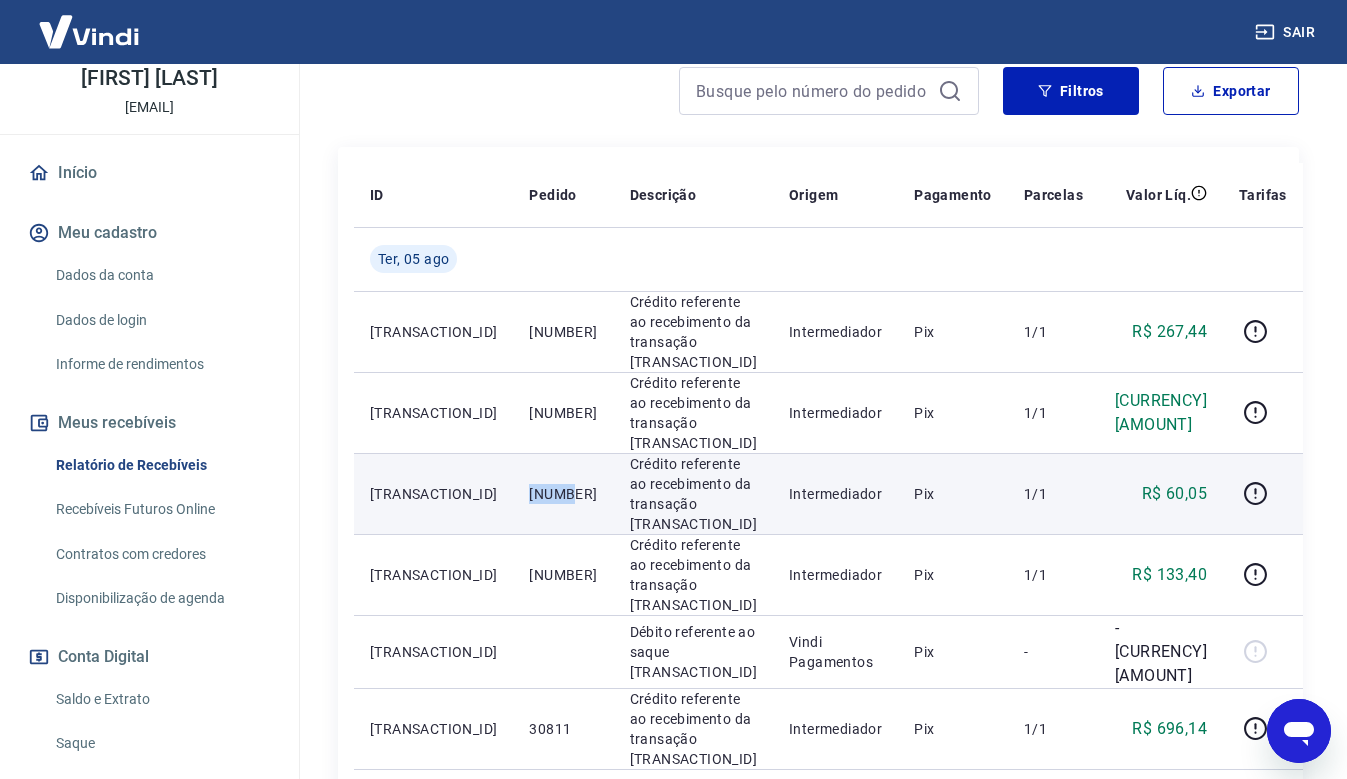 drag, startPoint x: 448, startPoint y: 451, endPoint x: 490, endPoint y: 448, distance: 42.107006 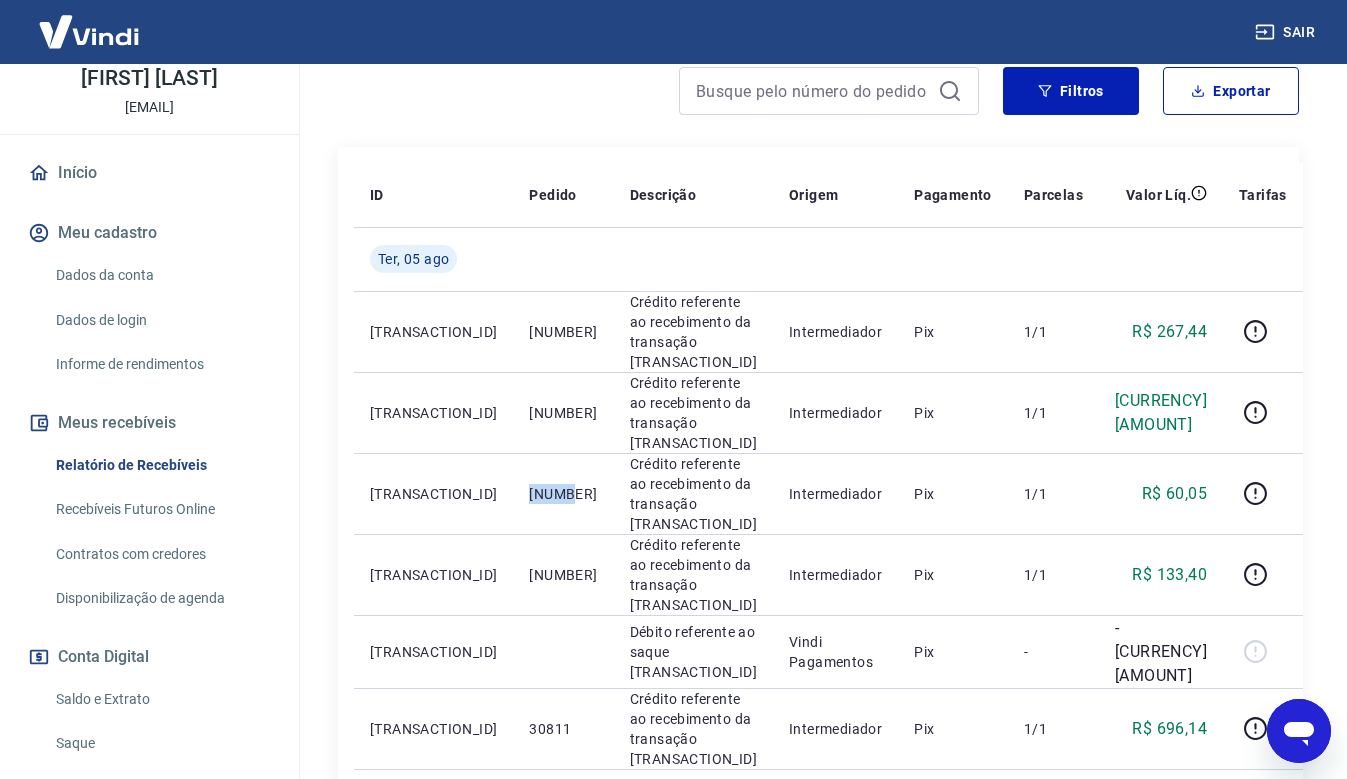 copy on "[NUMBER]" 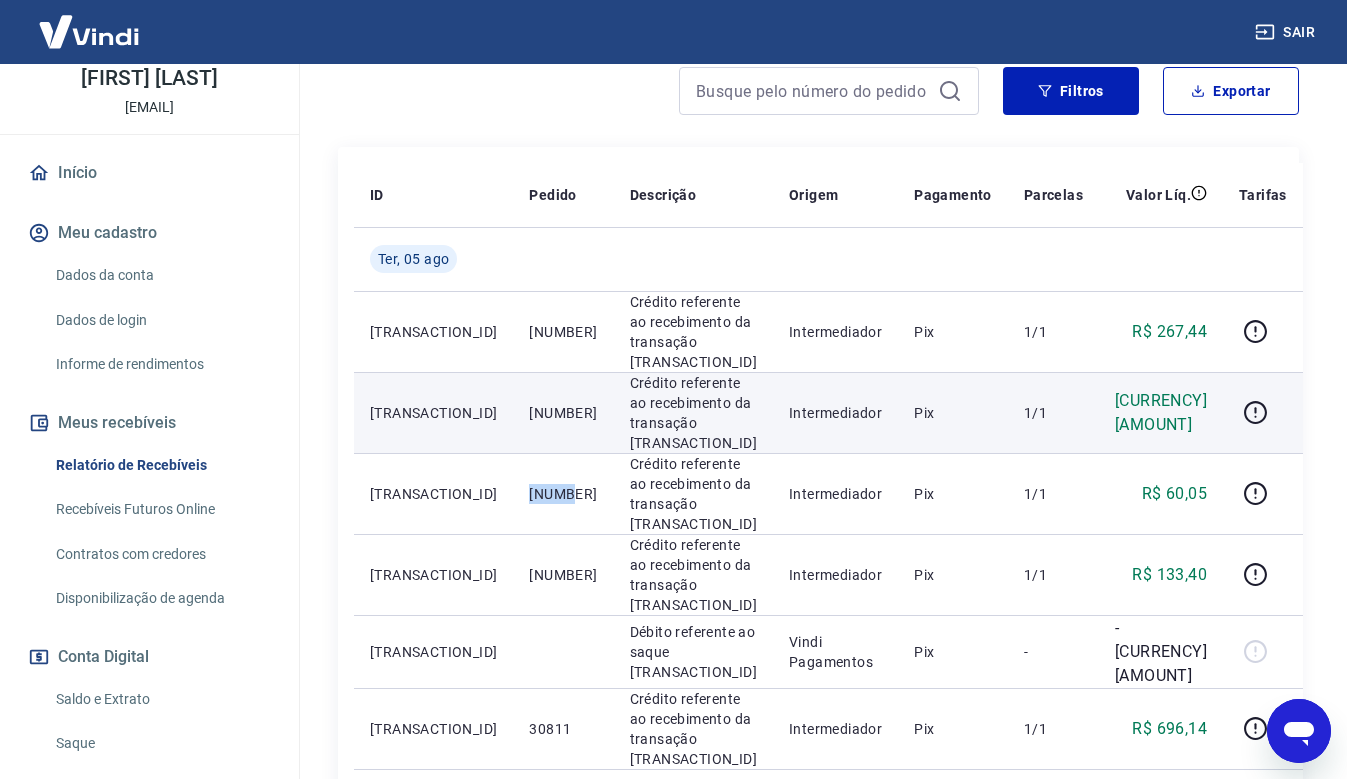 copy on "[NUMBER]" 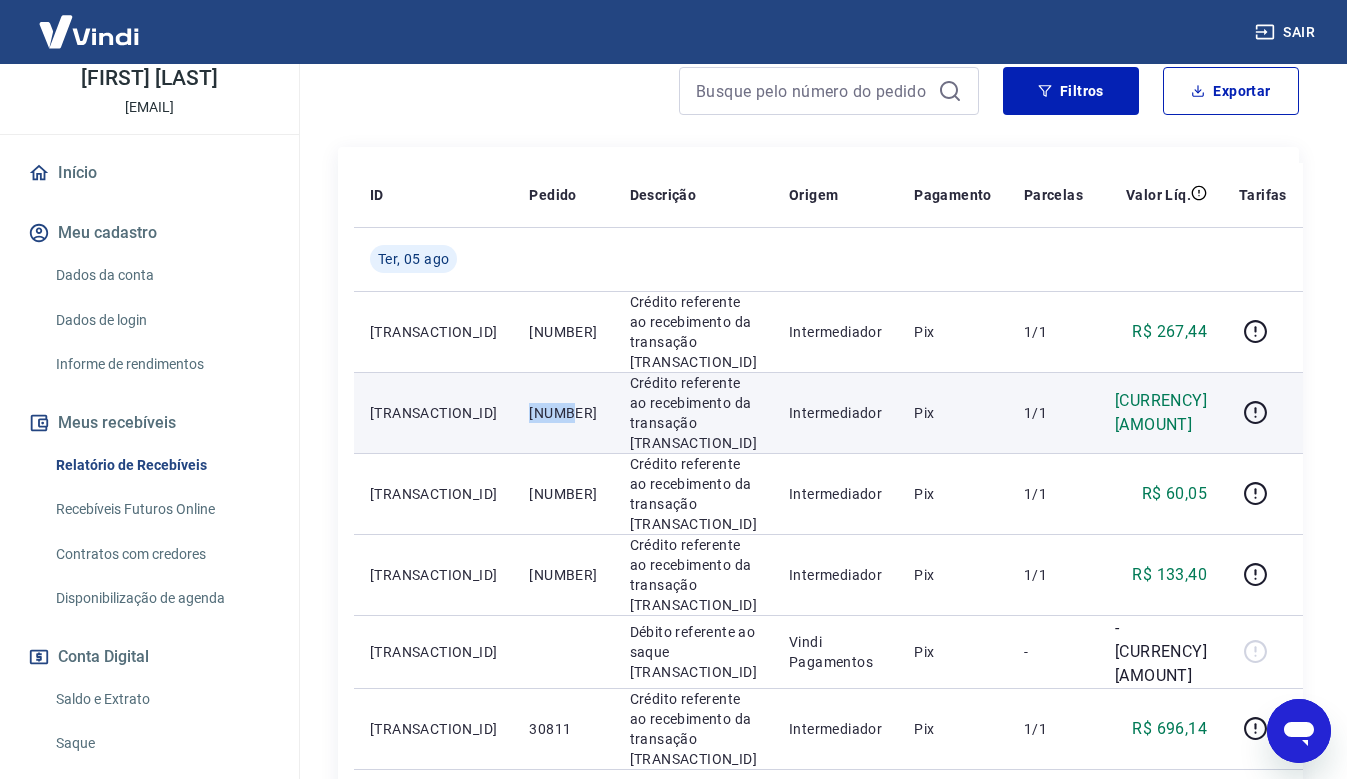 drag, startPoint x: 541, startPoint y: 374, endPoint x: 496, endPoint y: 387, distance: 46.840153 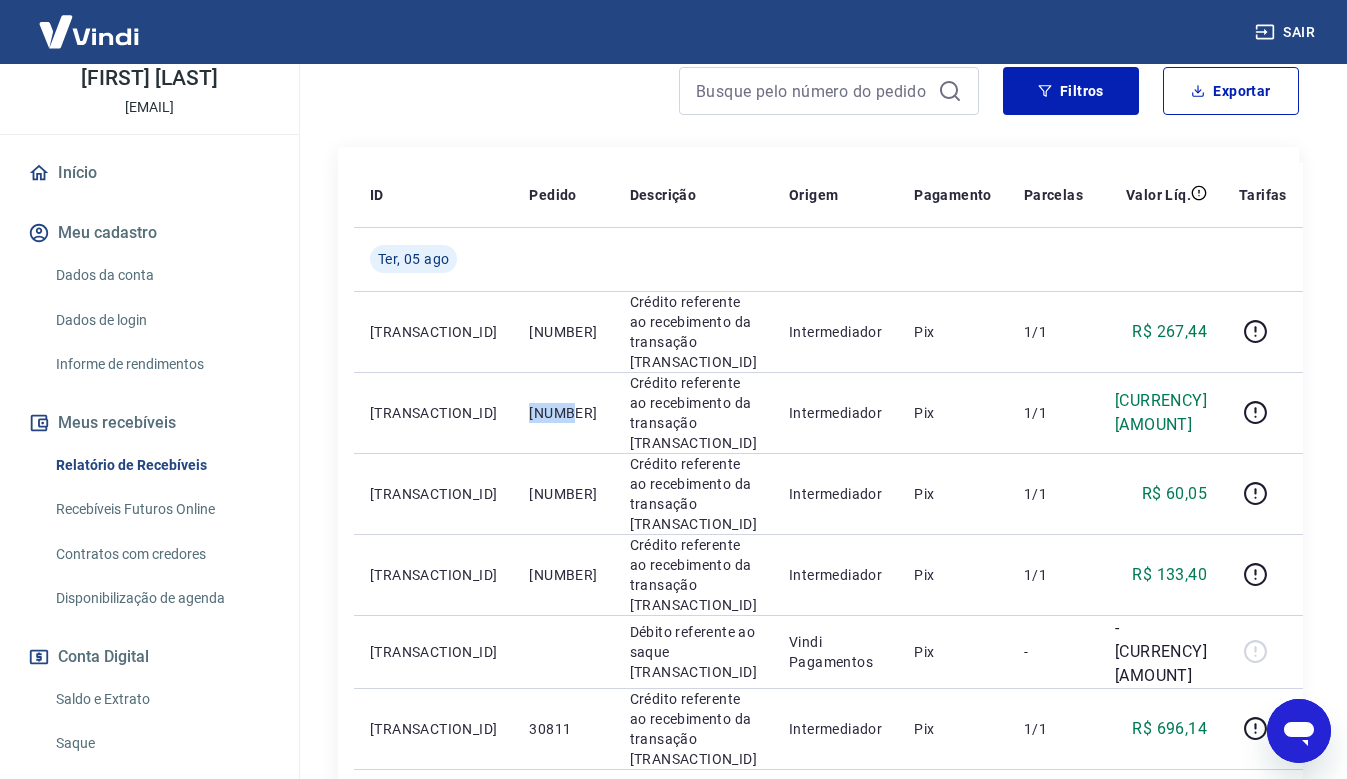 copy on "[NUMBER]" 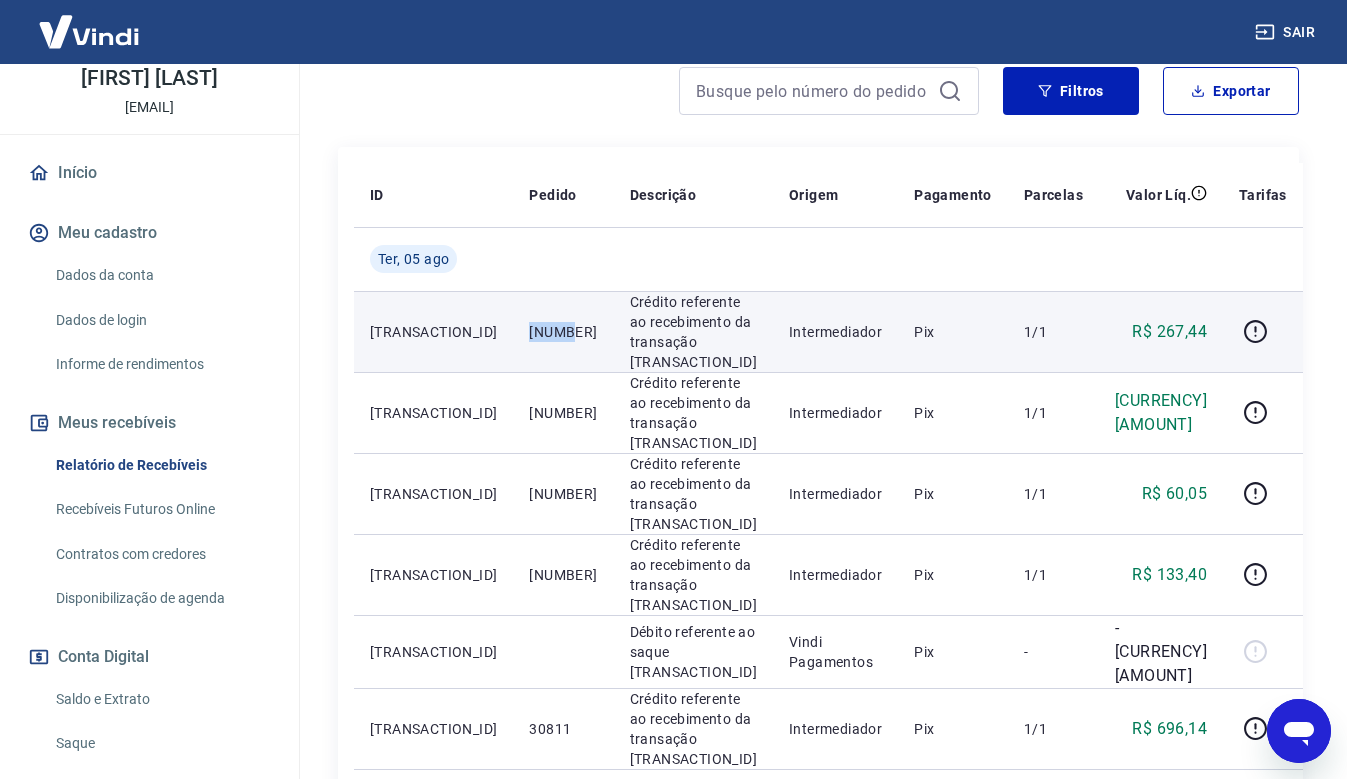 copy on "[NUMBER]" 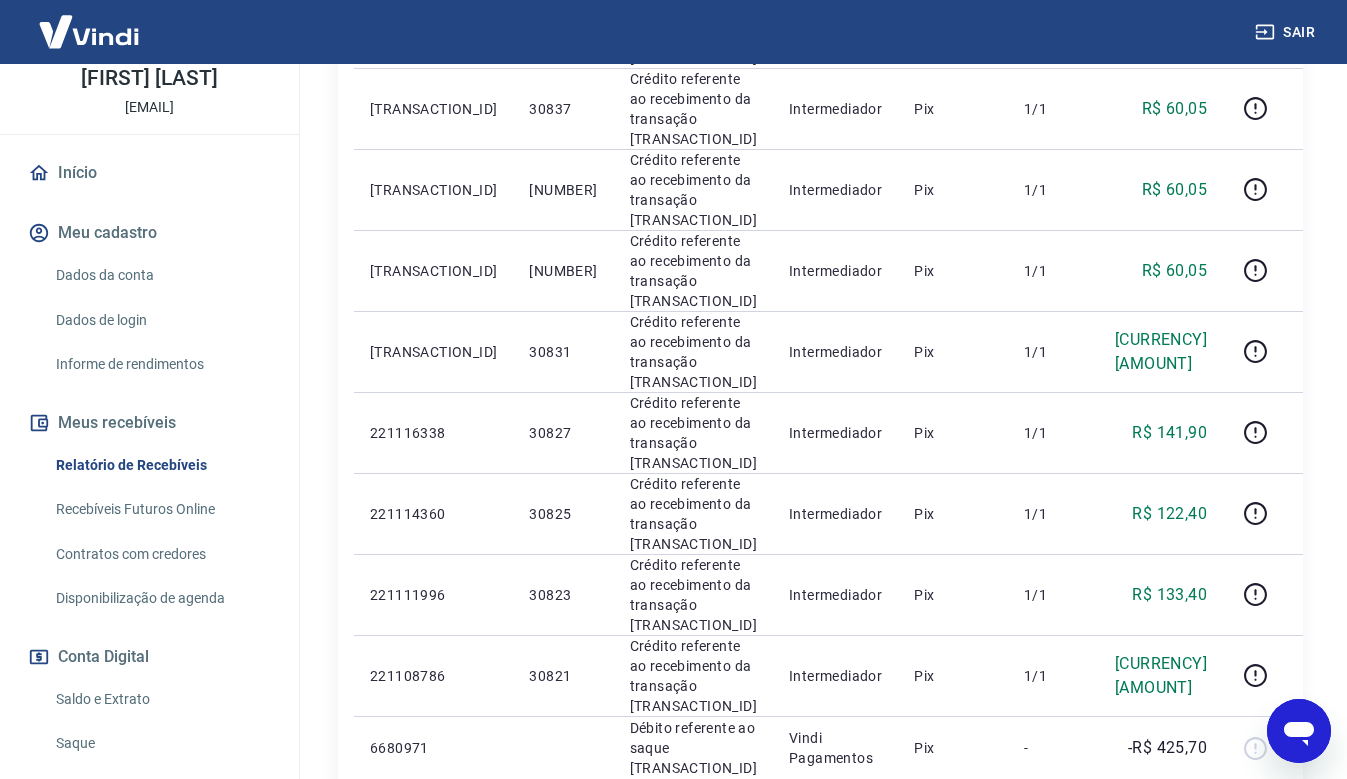 scroll, scrollTop: 1485, scrollLeft: 0, axis: vertical 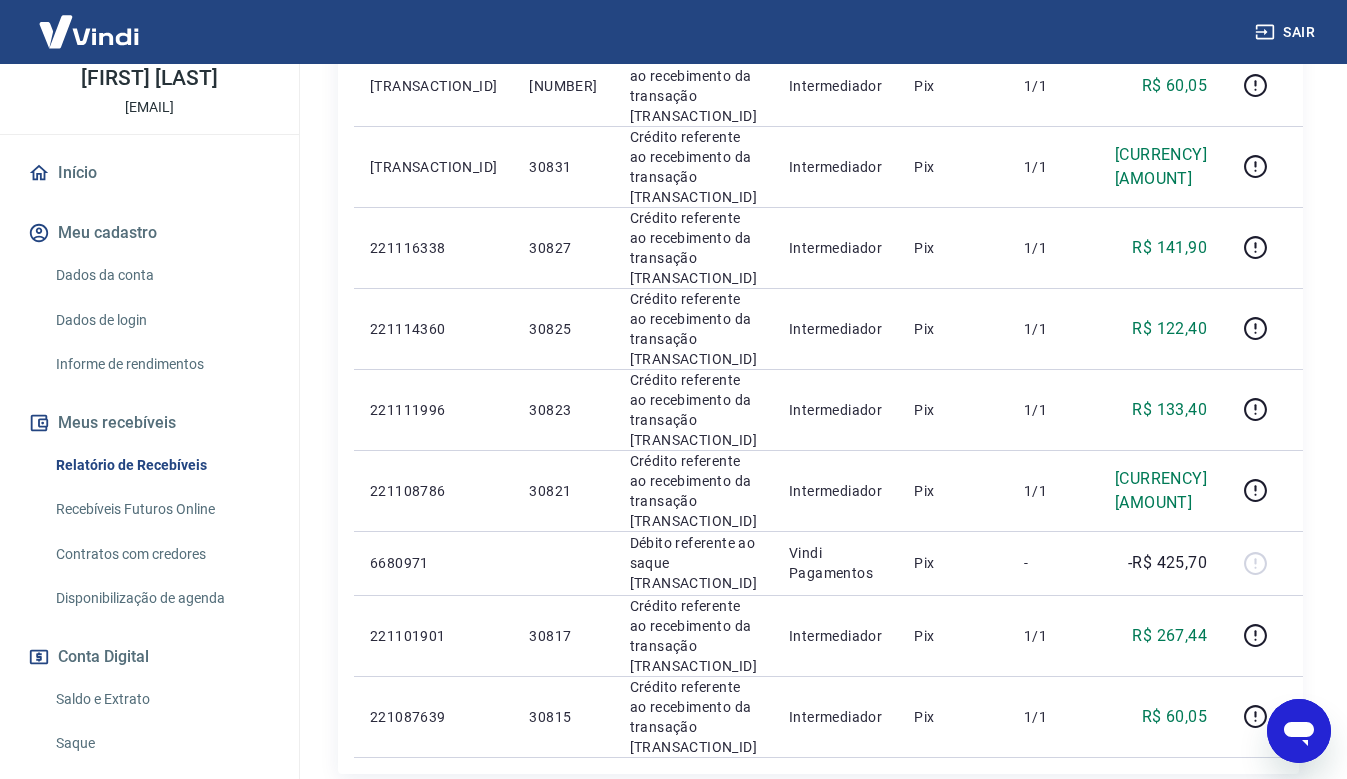 click on "1" at bounding box center [967, 814] 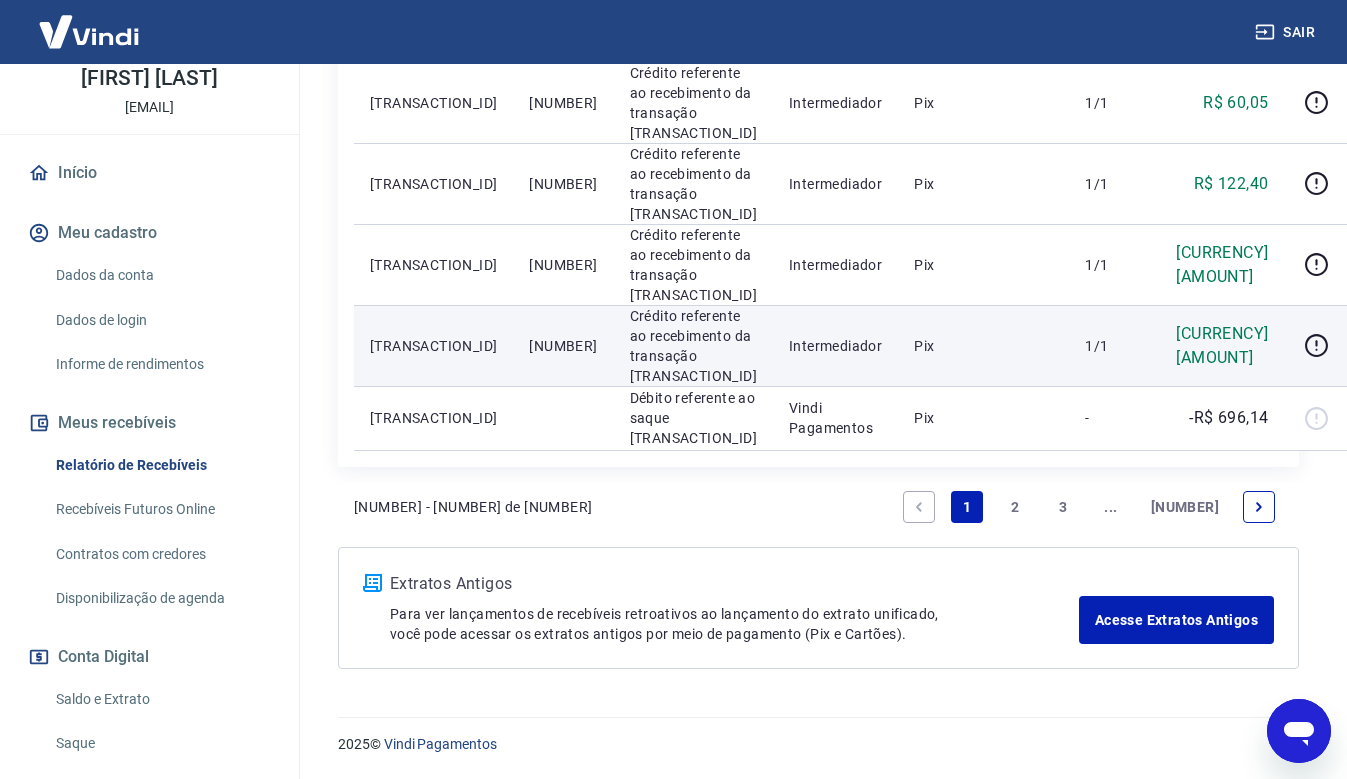 scroll, scrollTop: 1941, scrollLeft: 0, axis: vertical 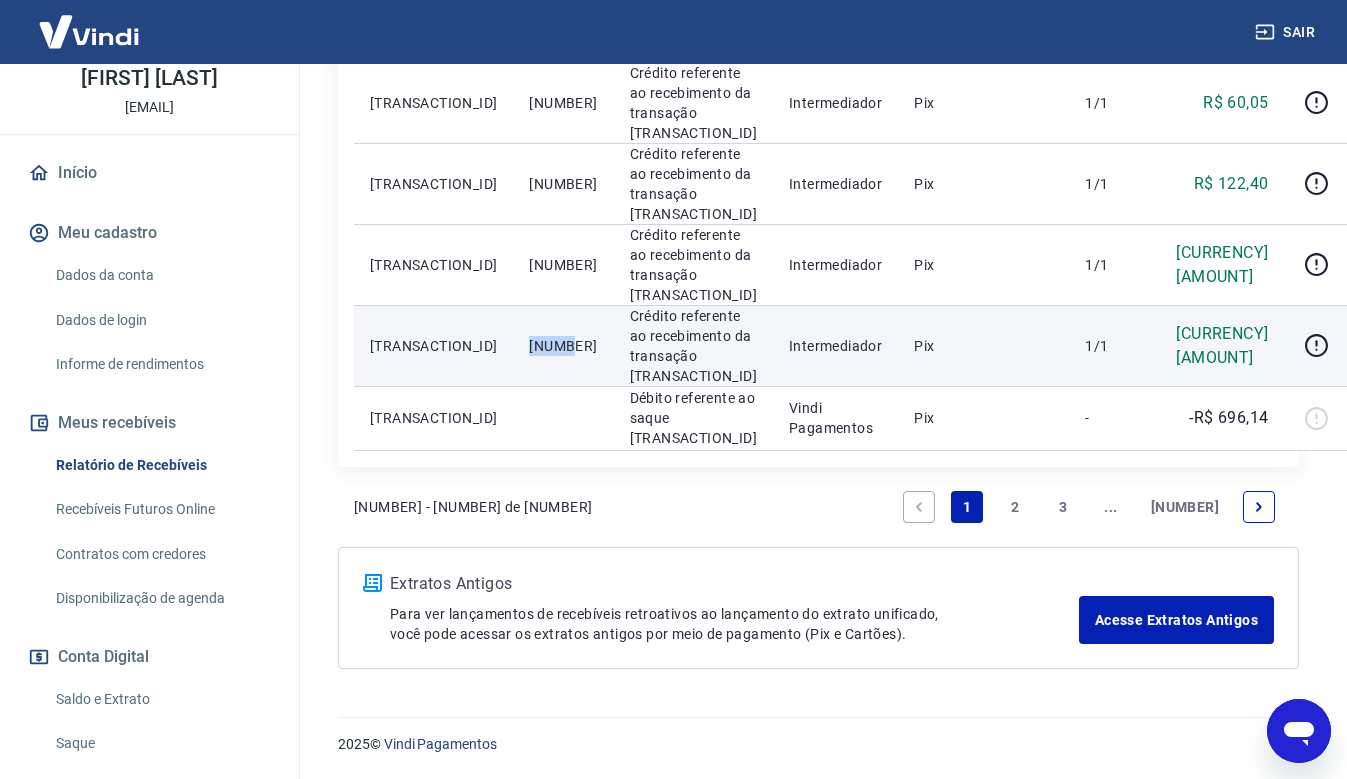 drag, startPoint x: 536, startPoint y: 532, endPoint x: 496, endPoint y: 541, distance: 41 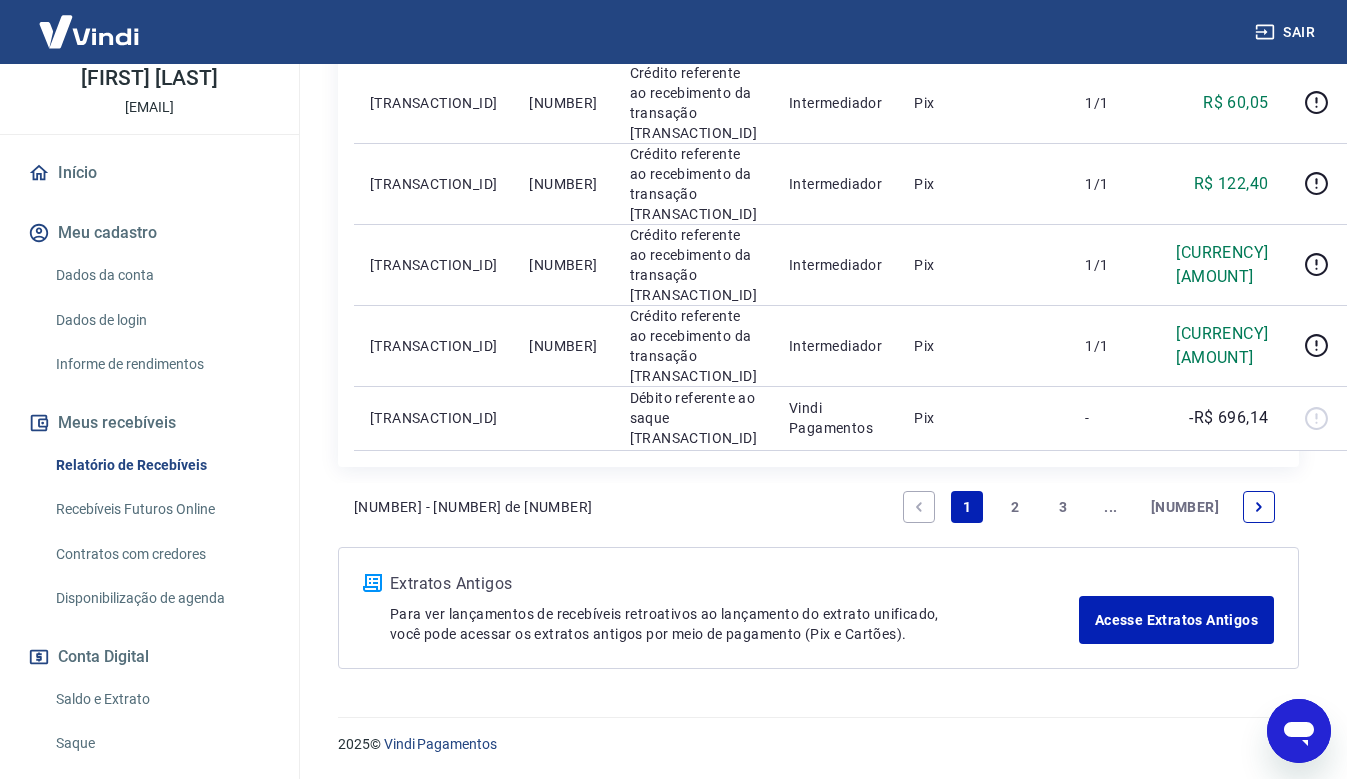 click on "2" at bounding box center (1015, 507) 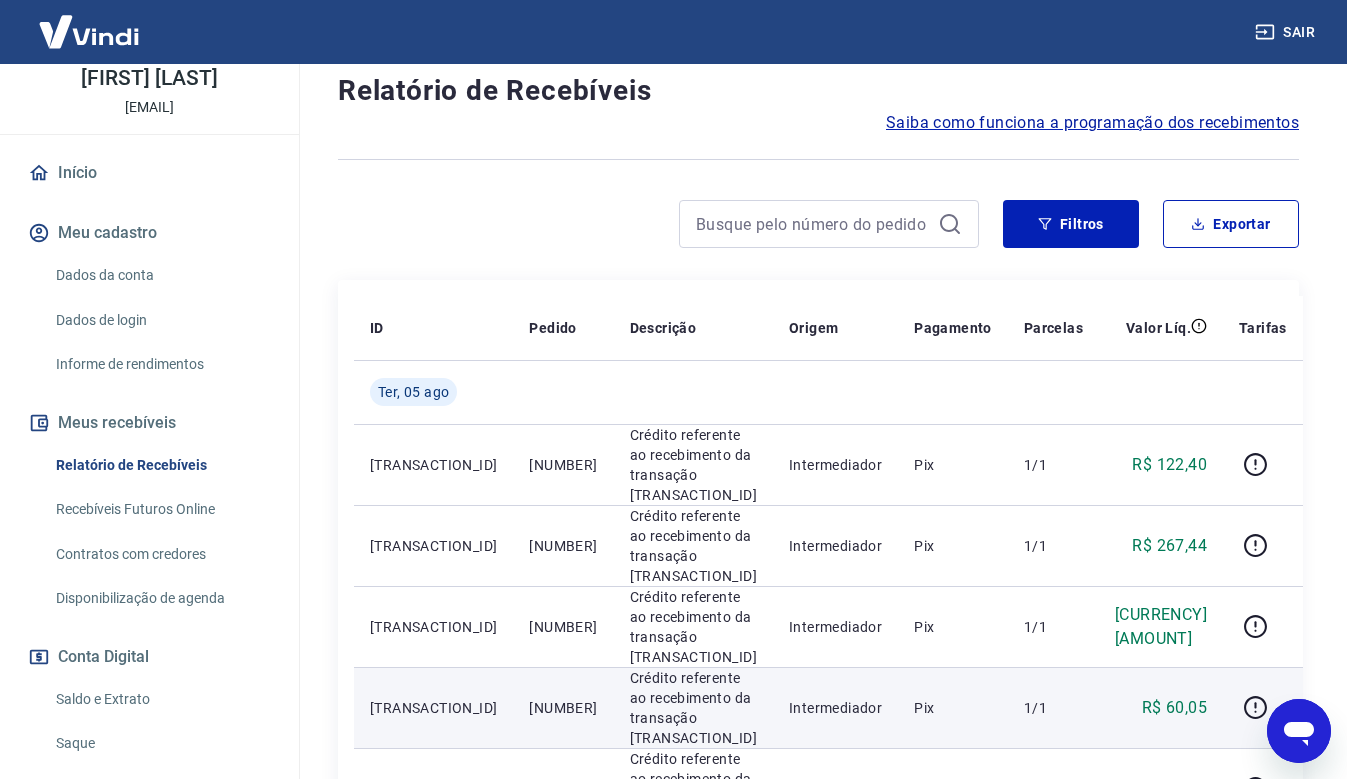 scroll, scrollTop: 300, scrollLeft: 0, axis: vertical 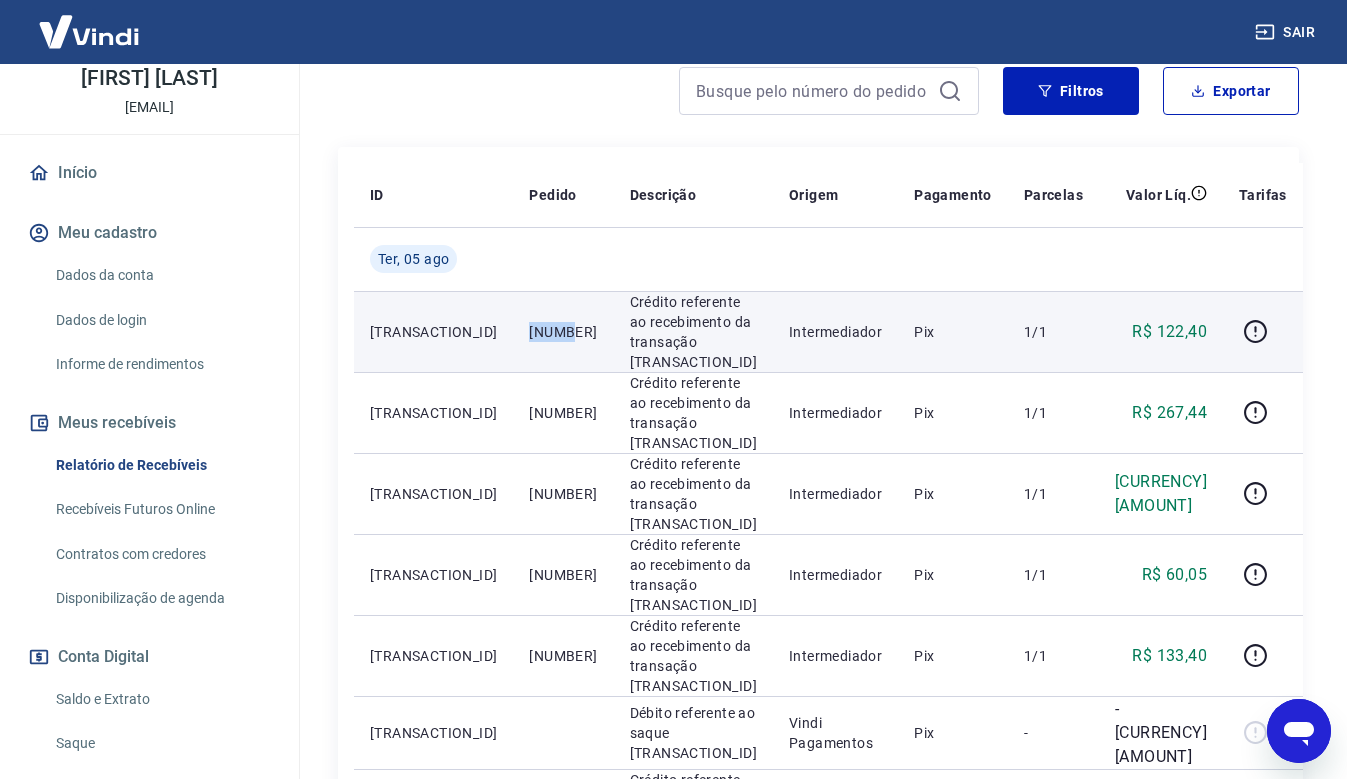 drag, startPoint x: 538, startPoint y: 322, endPoint x: 486, endPoint y: 317, distance: 52.23983 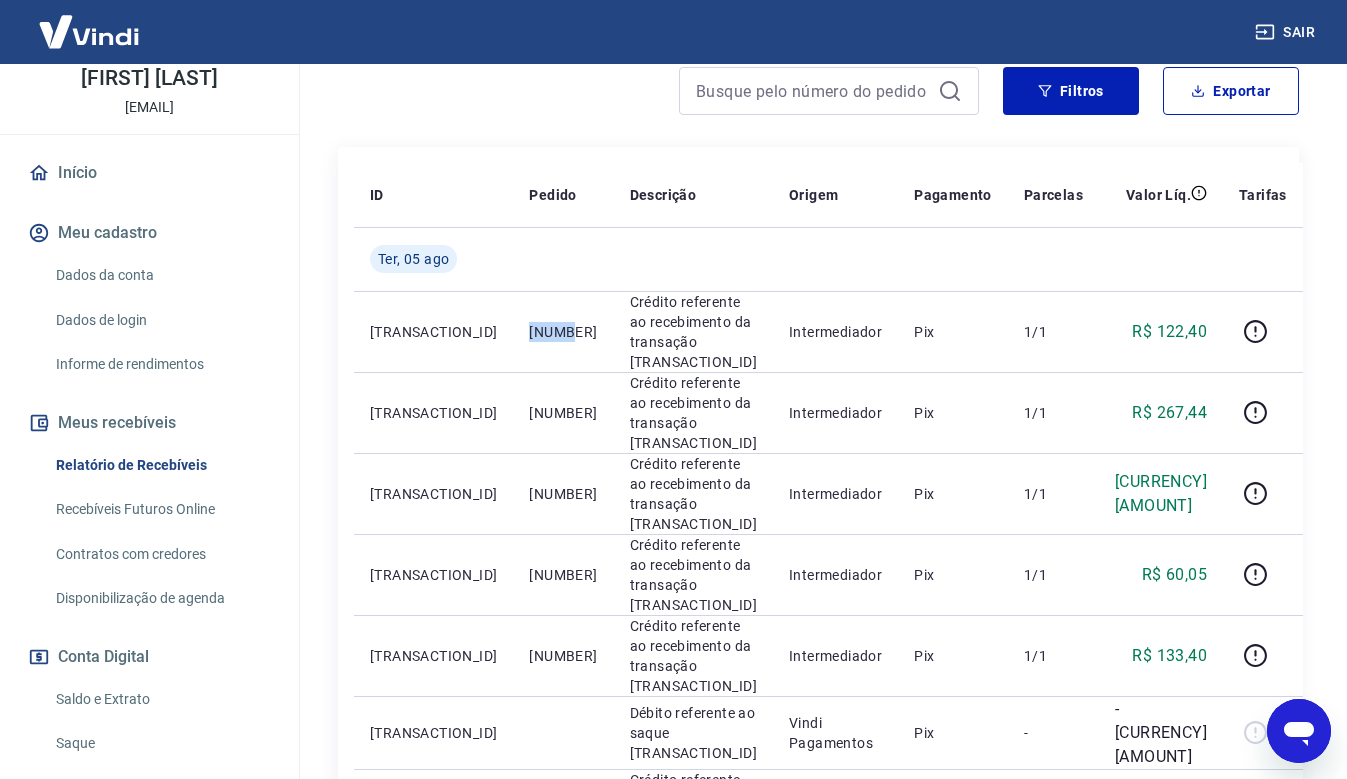 copy on "[NUMBER]" 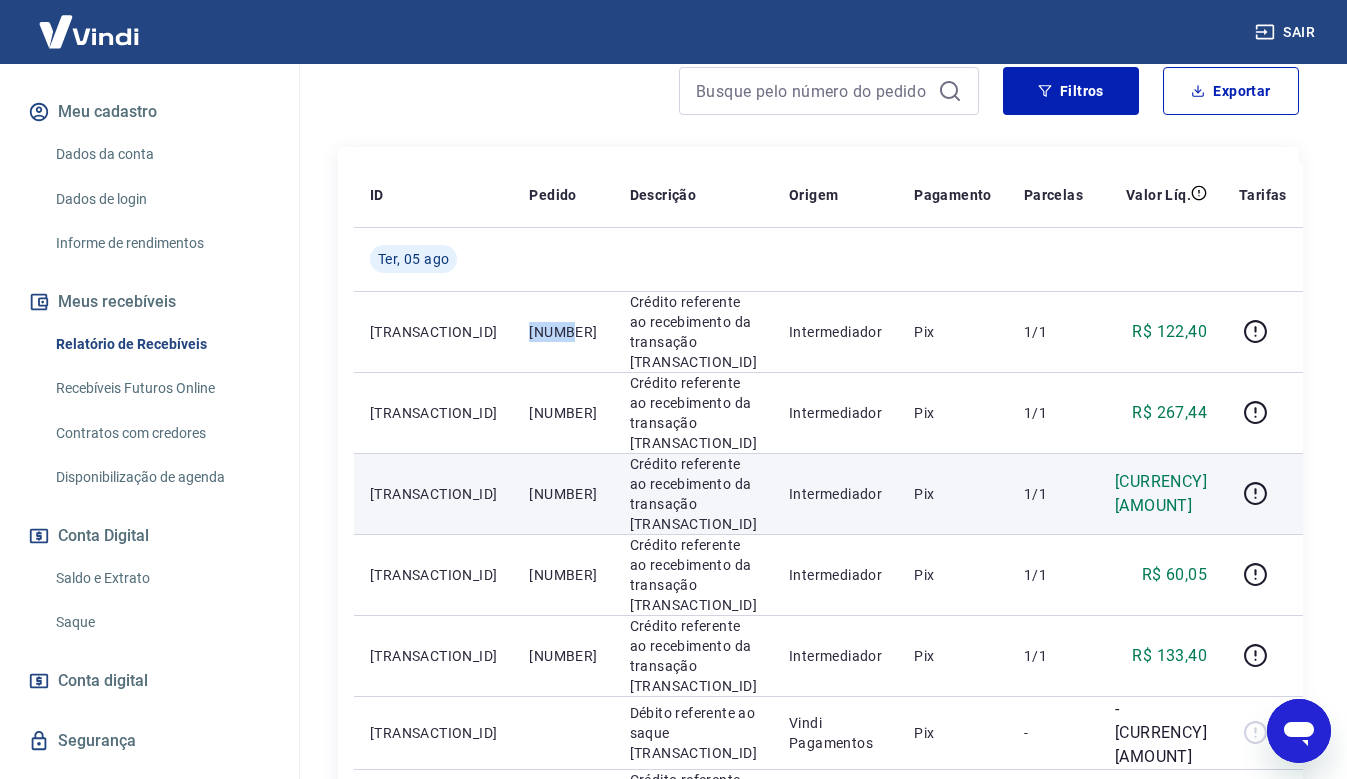 scroll, scrollTop: 265, scrollLeft: 0, axis: vertical 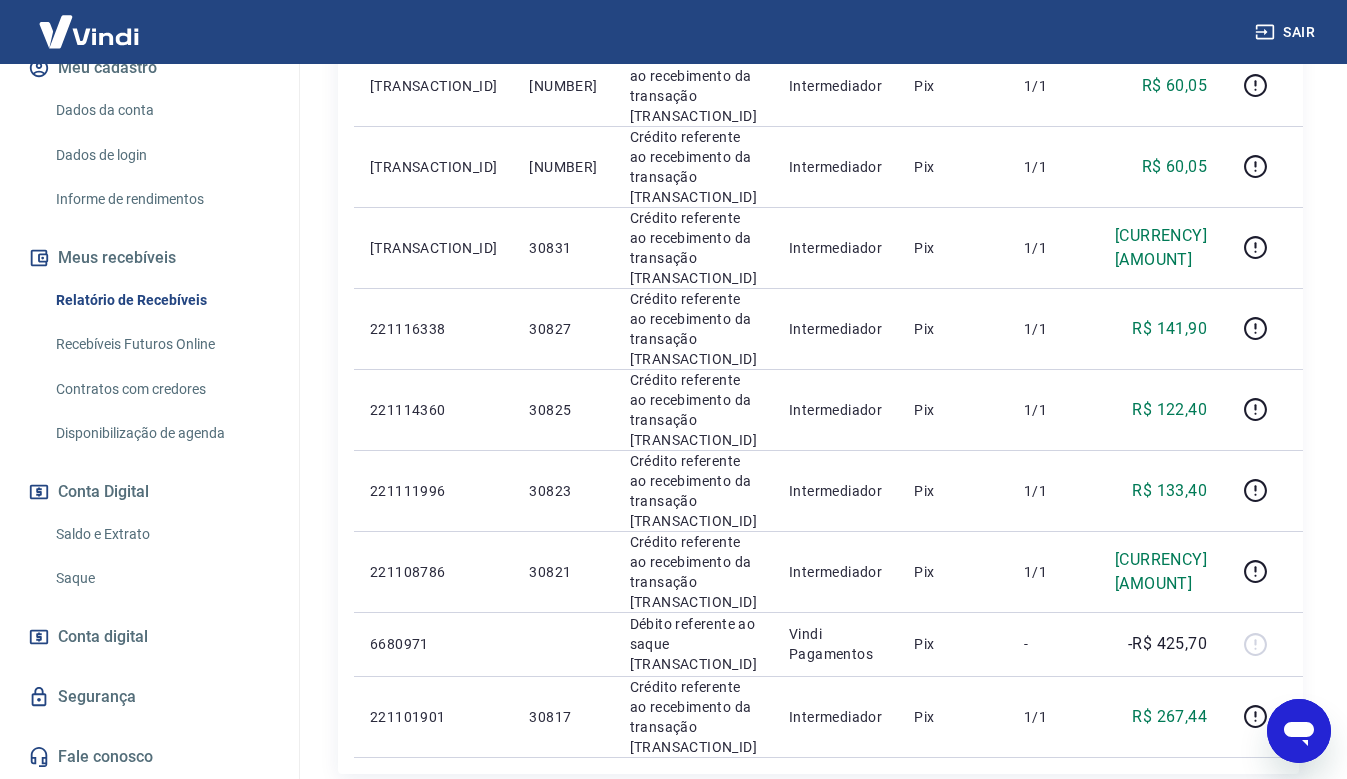 click on "1" at bounding box center (967, 814) 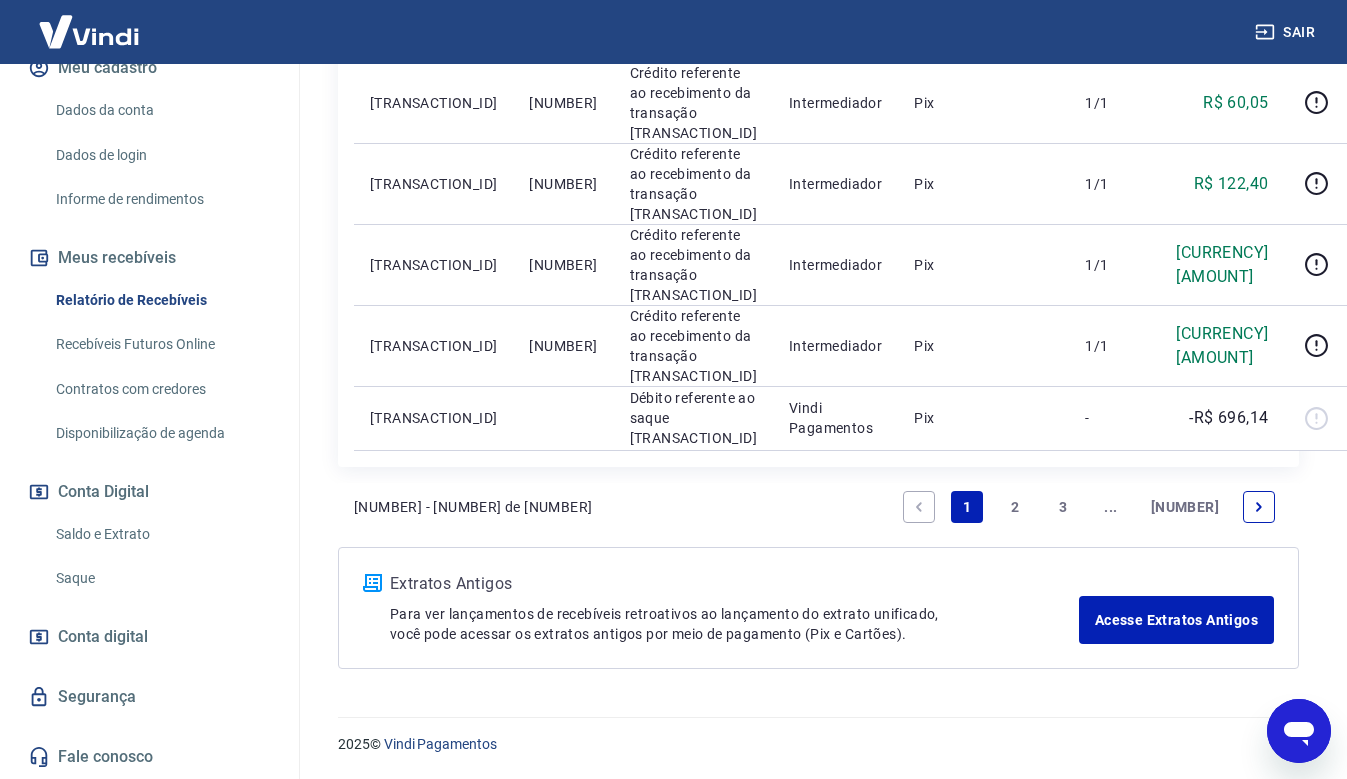 scroll, scrollTop: 1841, scrollLeft: 0, axis: vertical 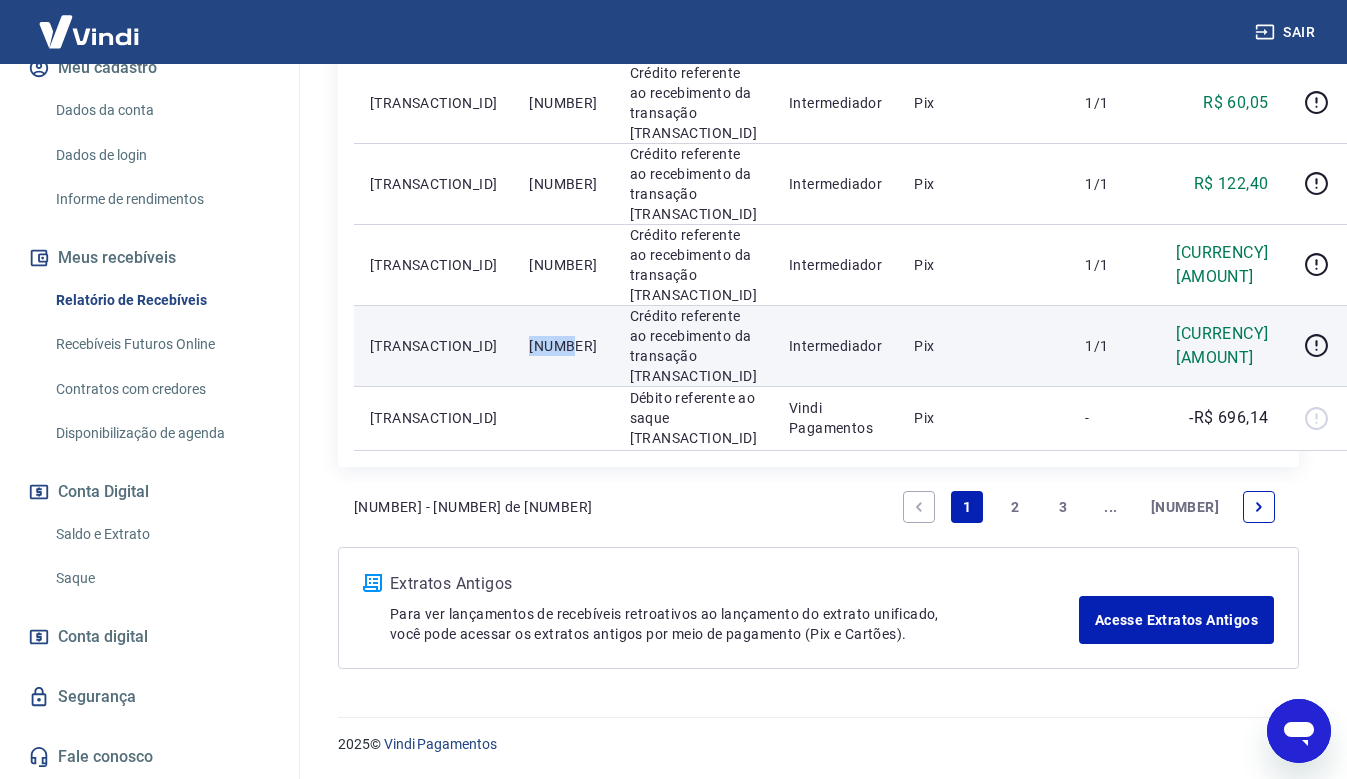 copy on "[NUMBER]" 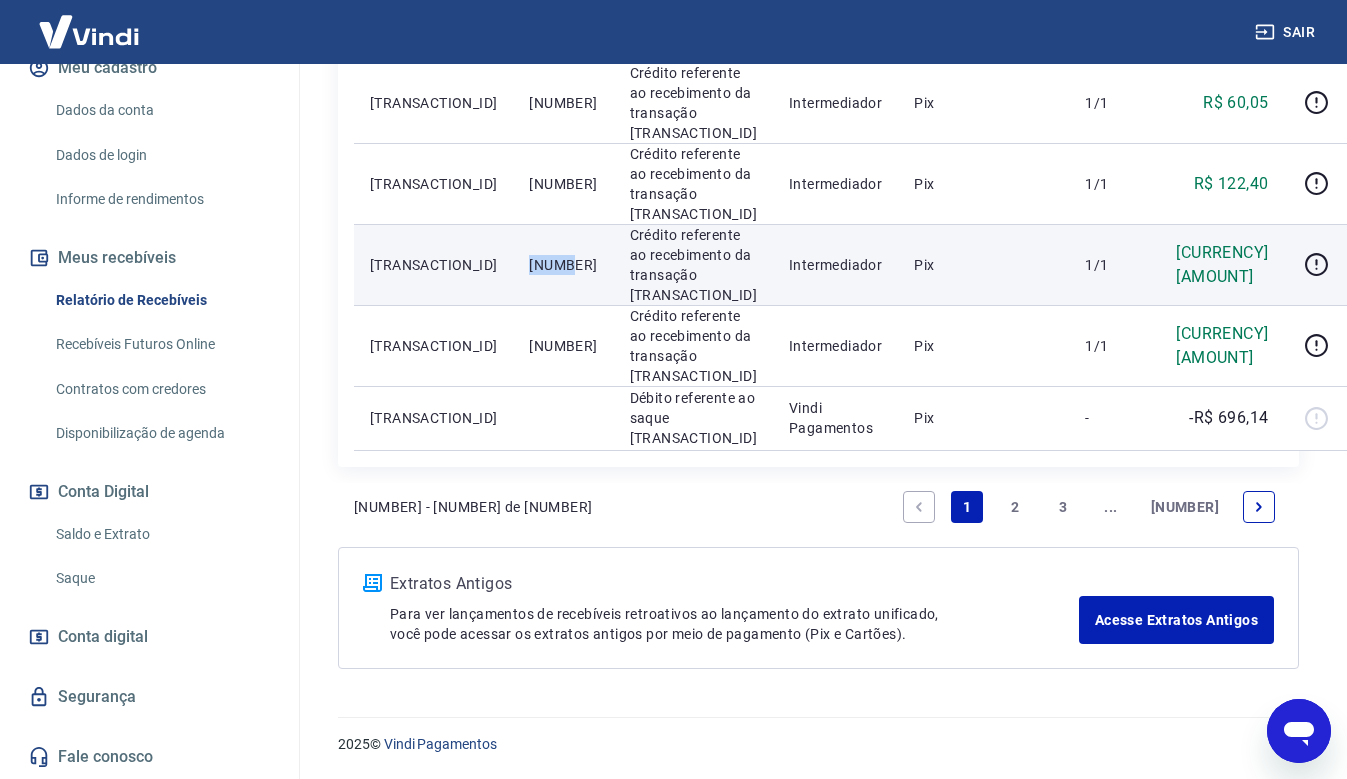 drag, startPoint x: 536, startPoint y: 534, endPoint x: 485, endPoint y: 535, distance: 51.009804 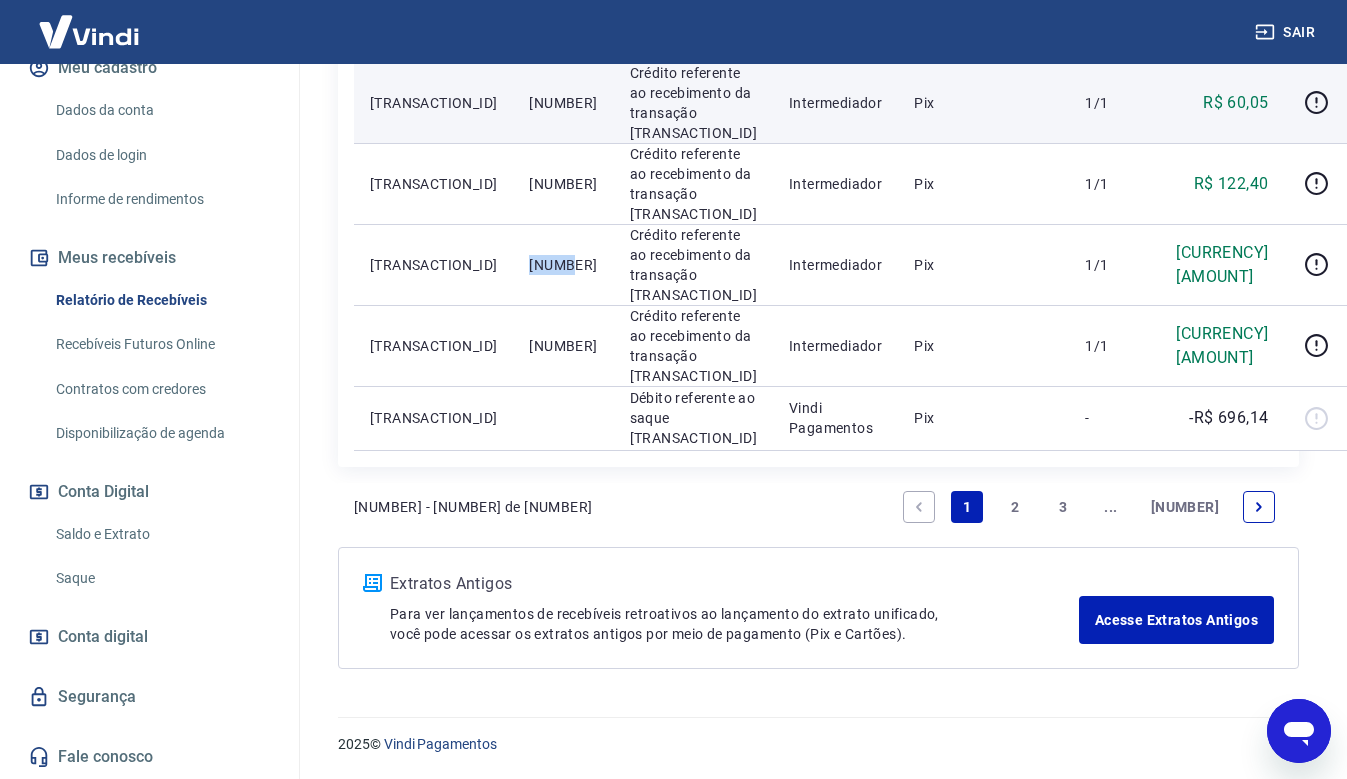 scroll, scrollTop: 1941, scrollLeft: 0, axis: vertical 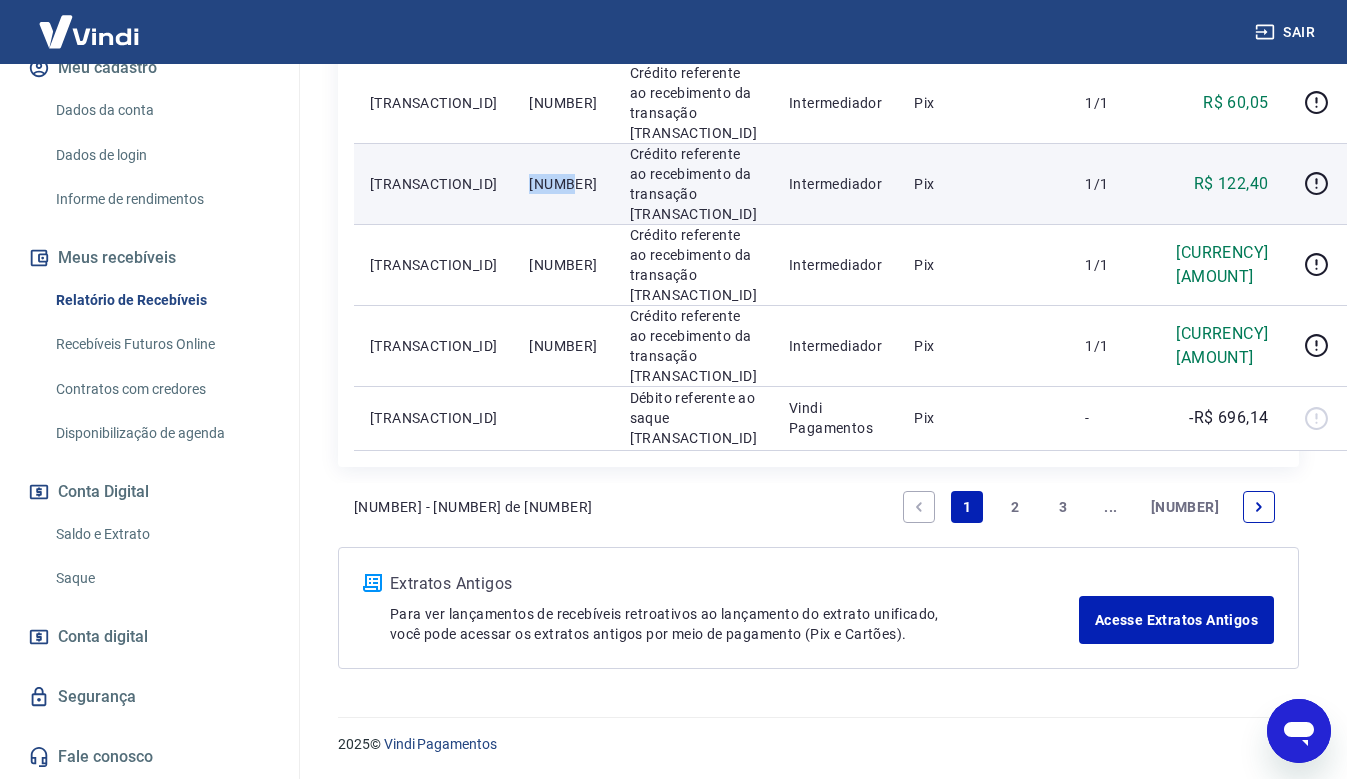 copy on "[NUMBER]" 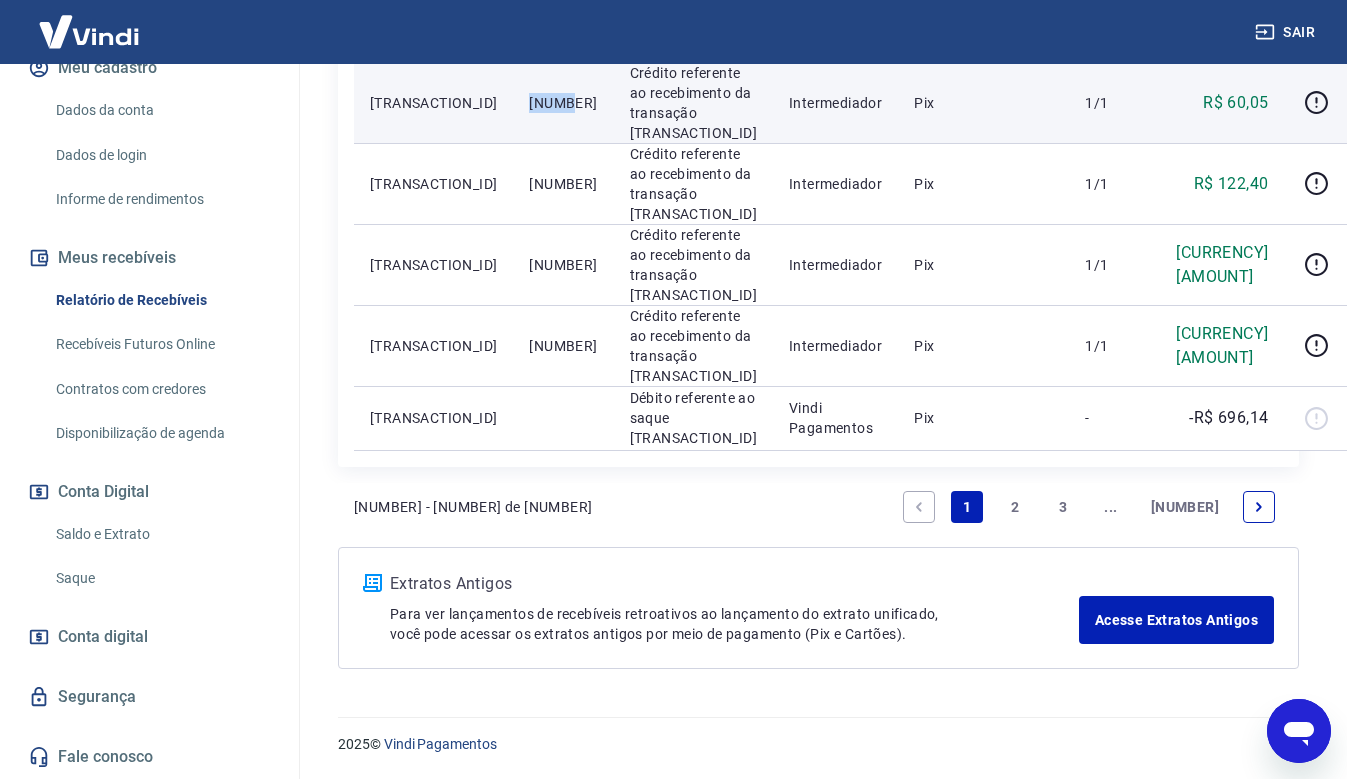 drag, startPoint x: 537, startPoint y: 229, endPoint x: 497, endPoint y: 233, distance: 40.1995 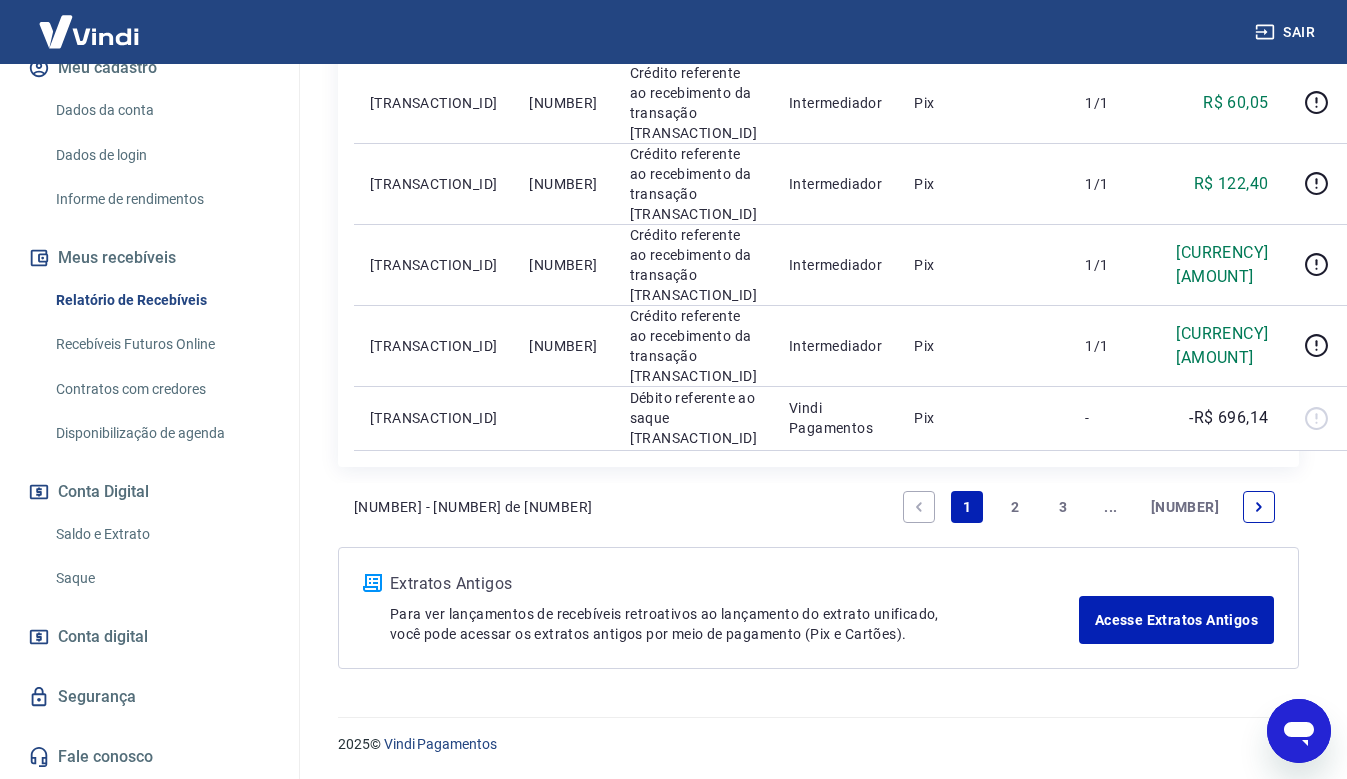 drag, startPoint x: 541, startPoint y: 125, endPoint x: 491, endPoint y: 126, distance: 50.01 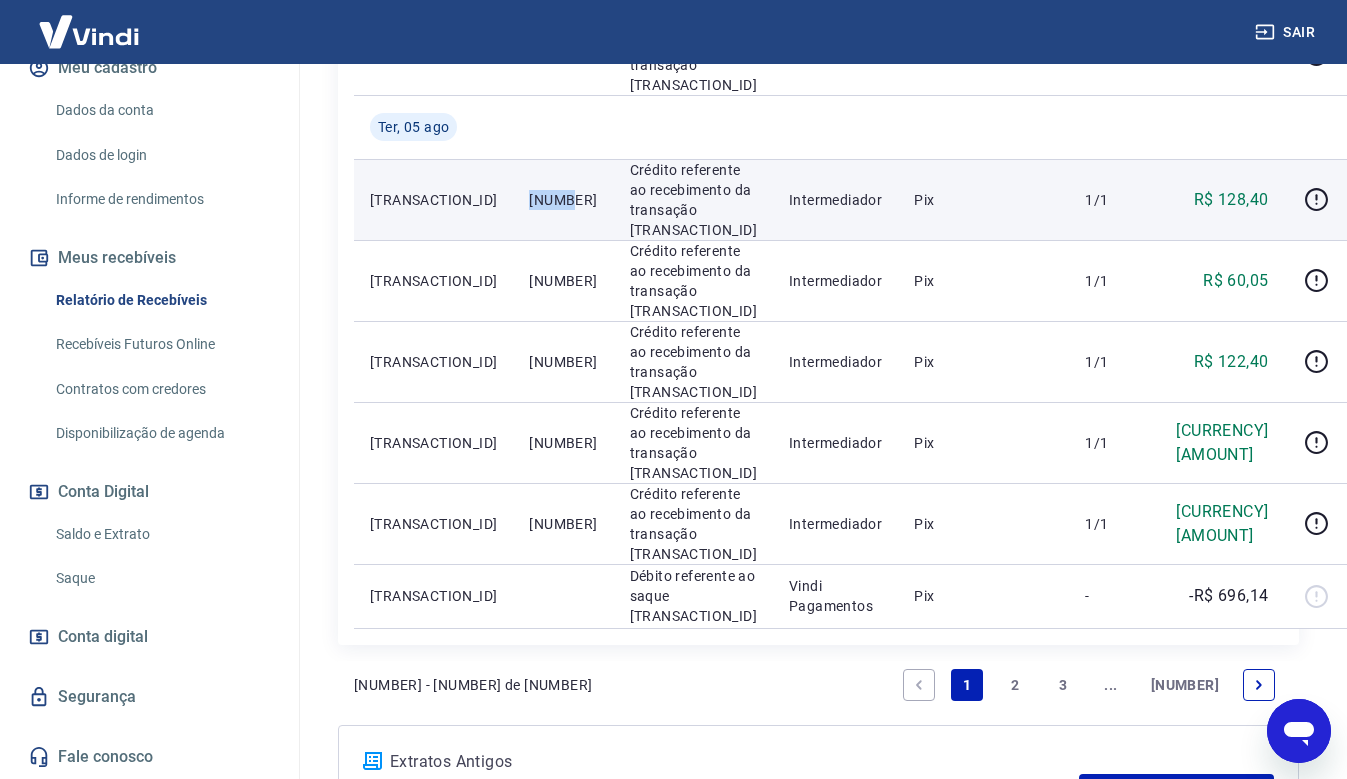 scroll, scrollTop: 1541, scrollLeft: 0, axis: vertical 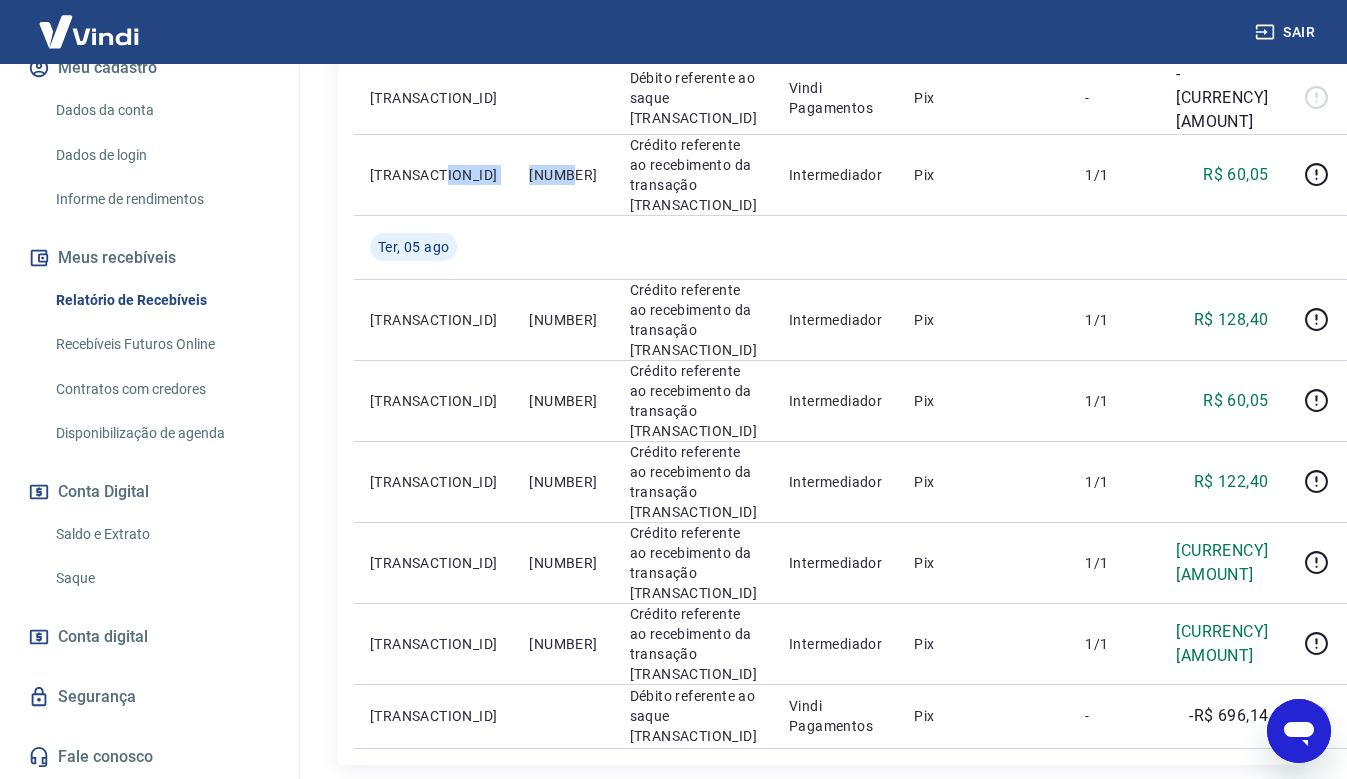 drag, startPoint x: 489, startPoint y: 359, endPoint x: 487, endPoint y: 185, distance: 174.01149 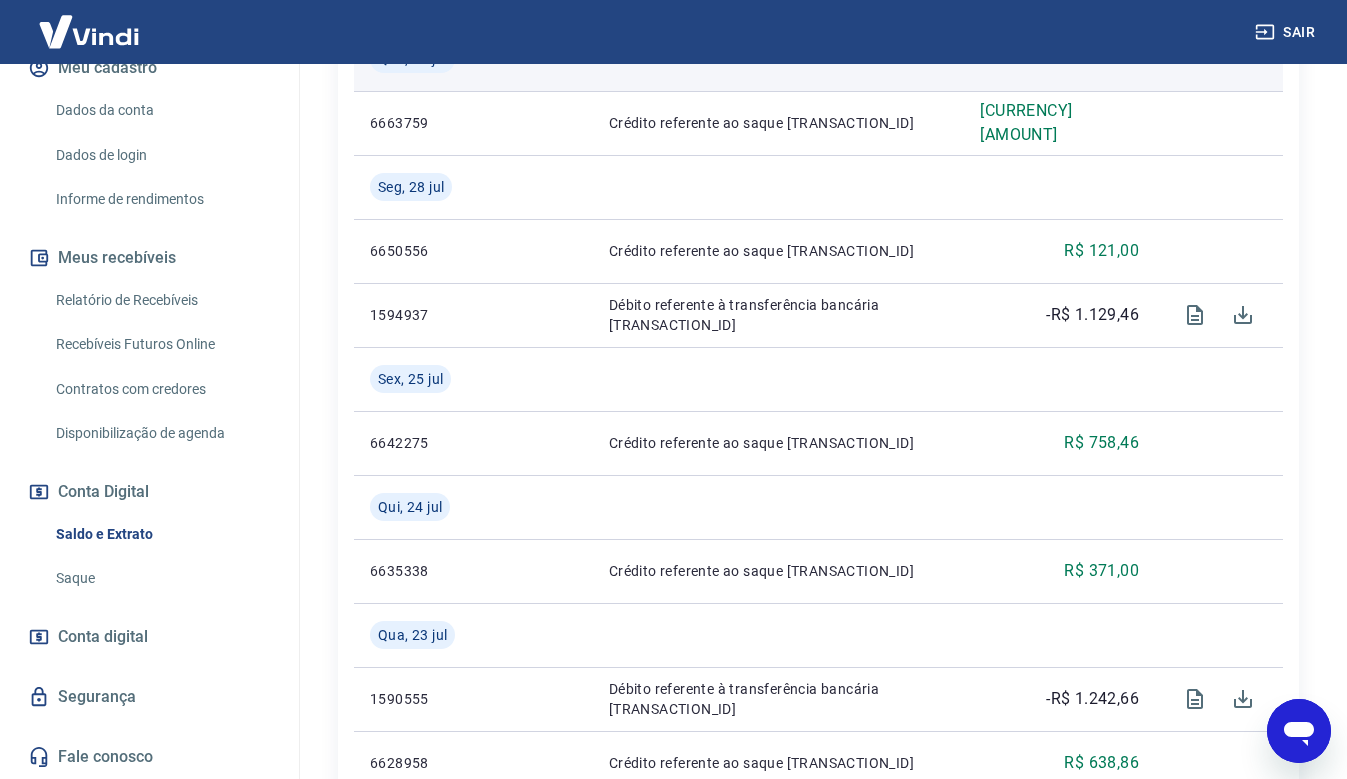 scroll, scrollTop: 0, scrollLeft: 0, axis: both 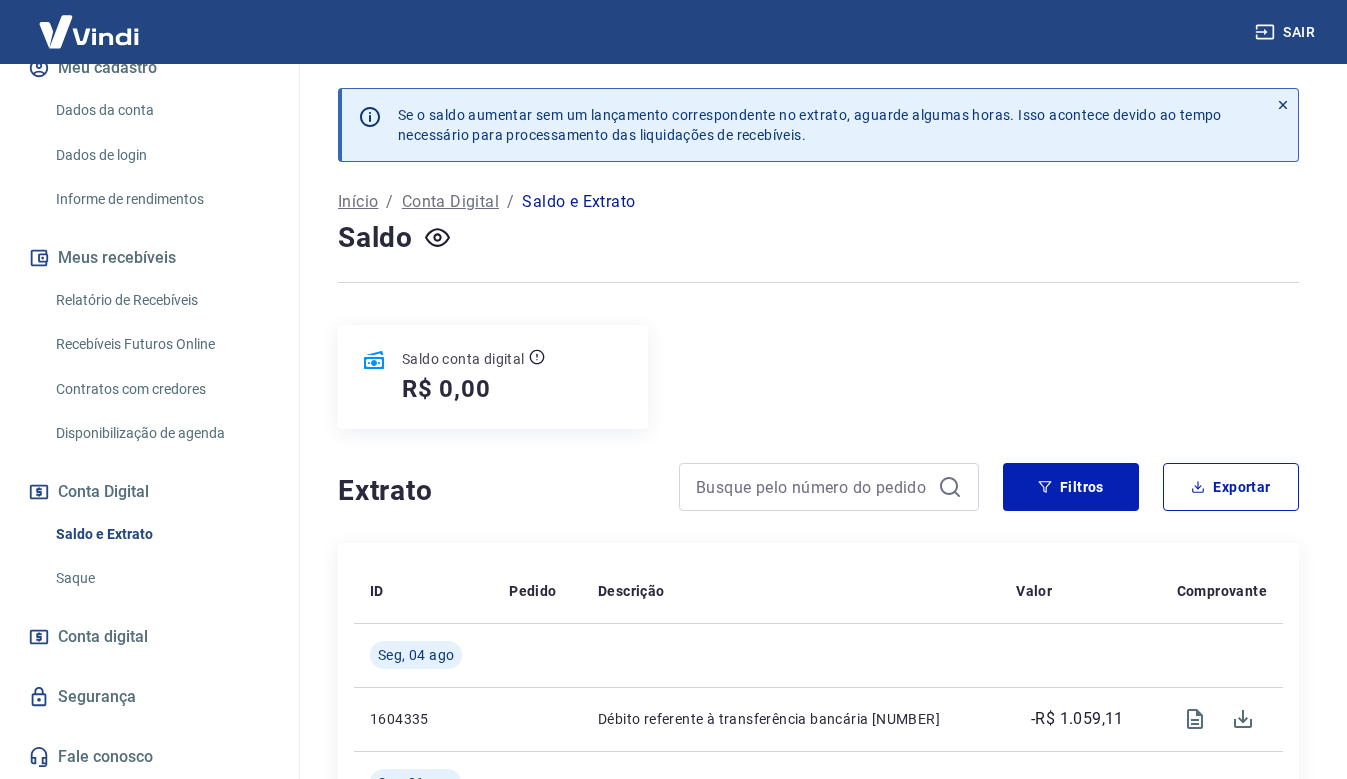 click on "Saldo e Extrato" at bounding box center [161, 534] 